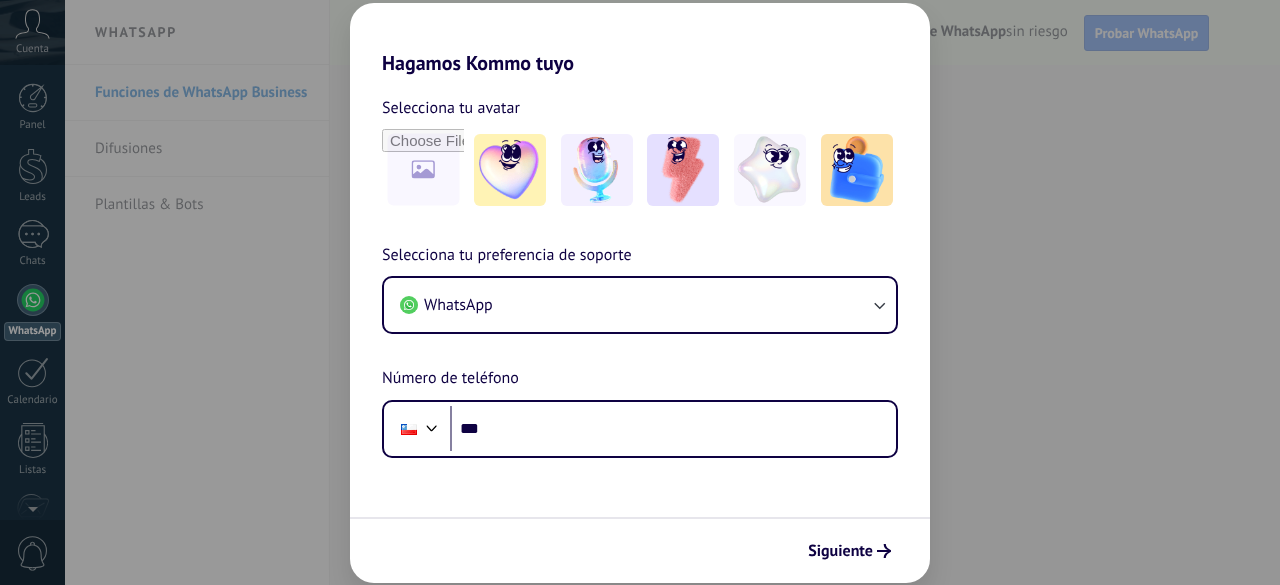 scroll, scrollTop: 0, scrollLeft: 0, axis: both 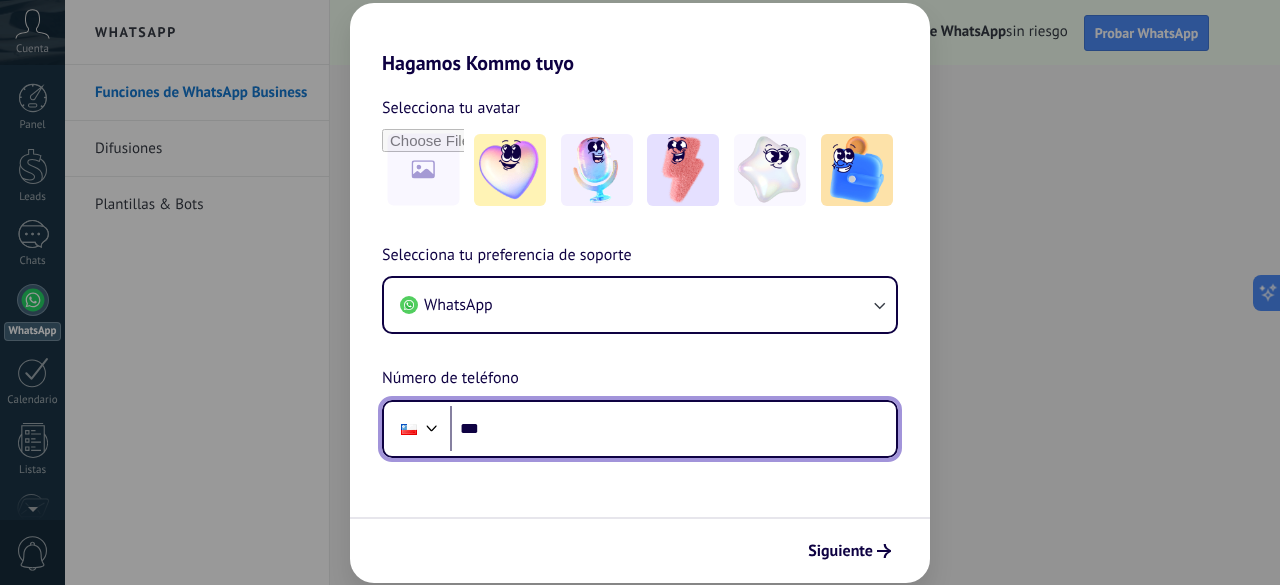 click on "***" at bounding box center (673, 429) 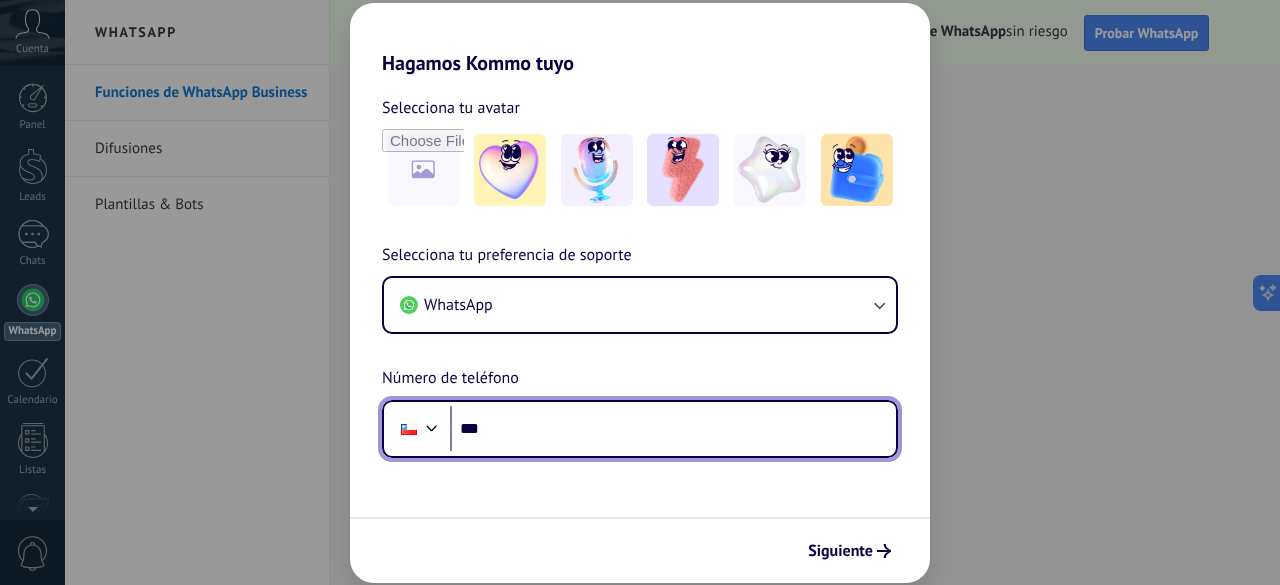 scroll, scrollTop: 0, scrollLeft: 0, axis: both 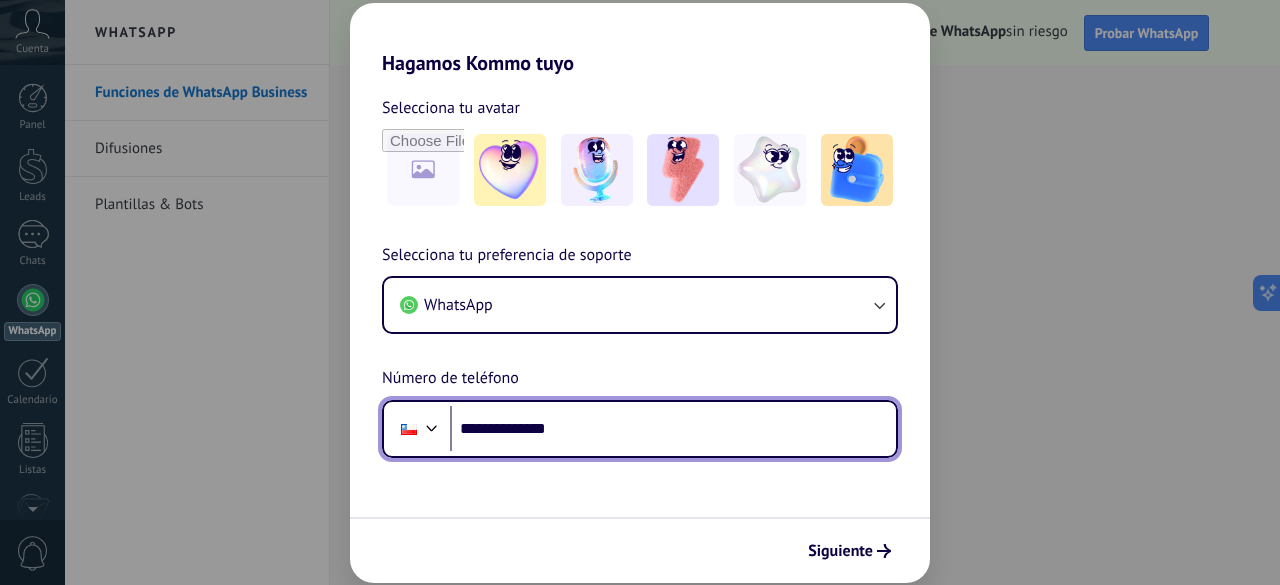 type on "**********" 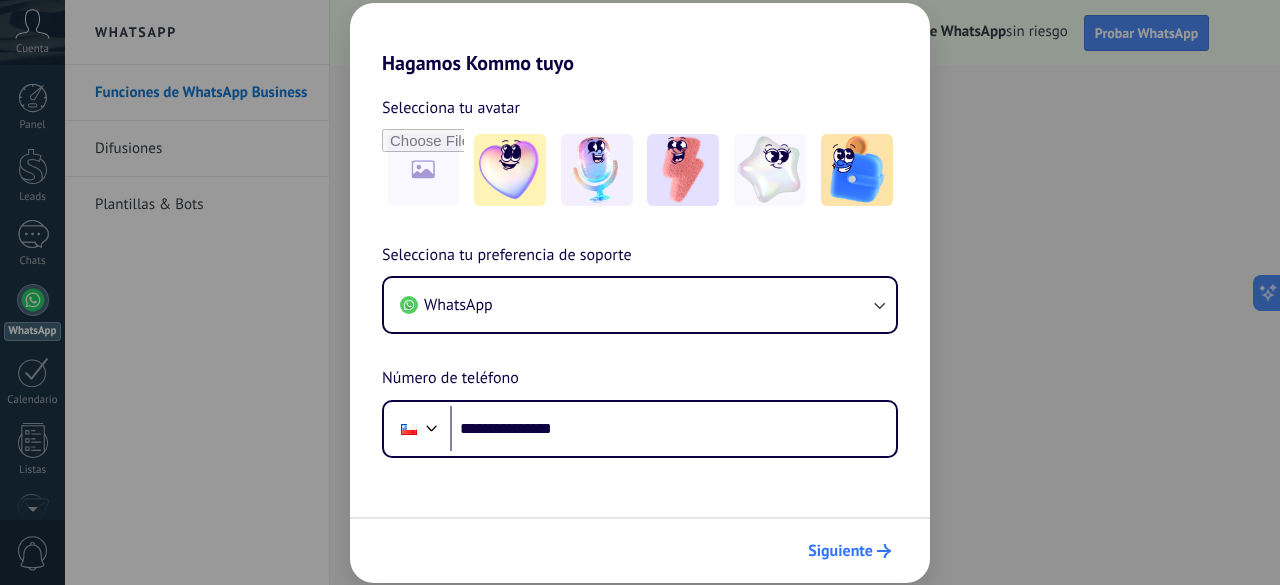 click on "Siguiente" at bounding box center [840, 551] 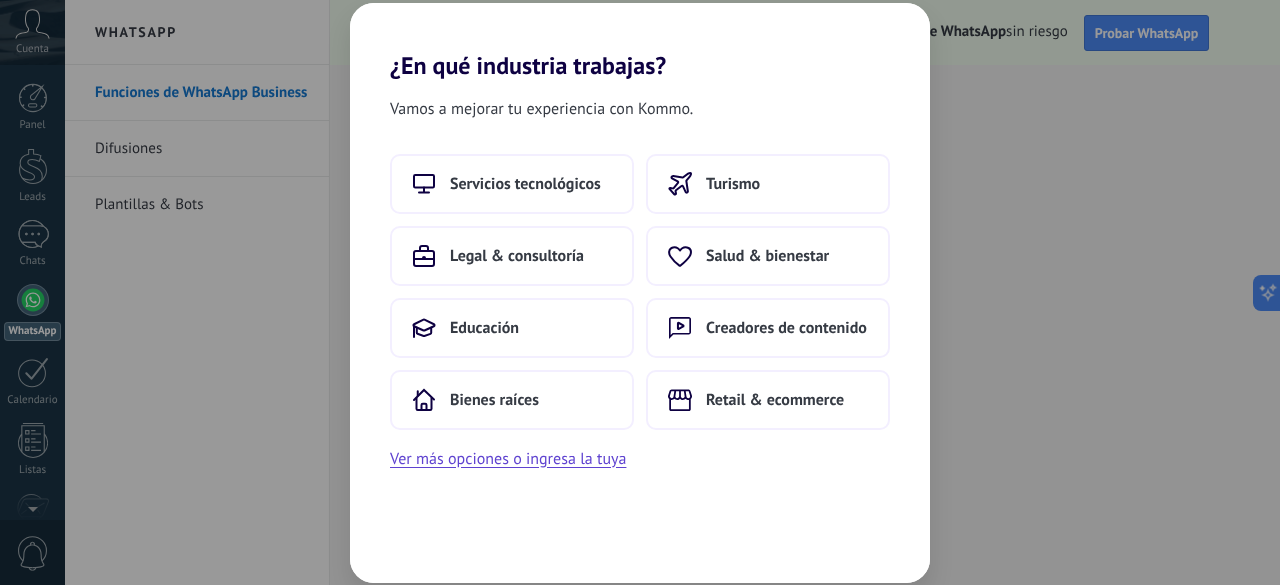 scroll, scrollTop: 0, scrollLeft: 0, axis: both 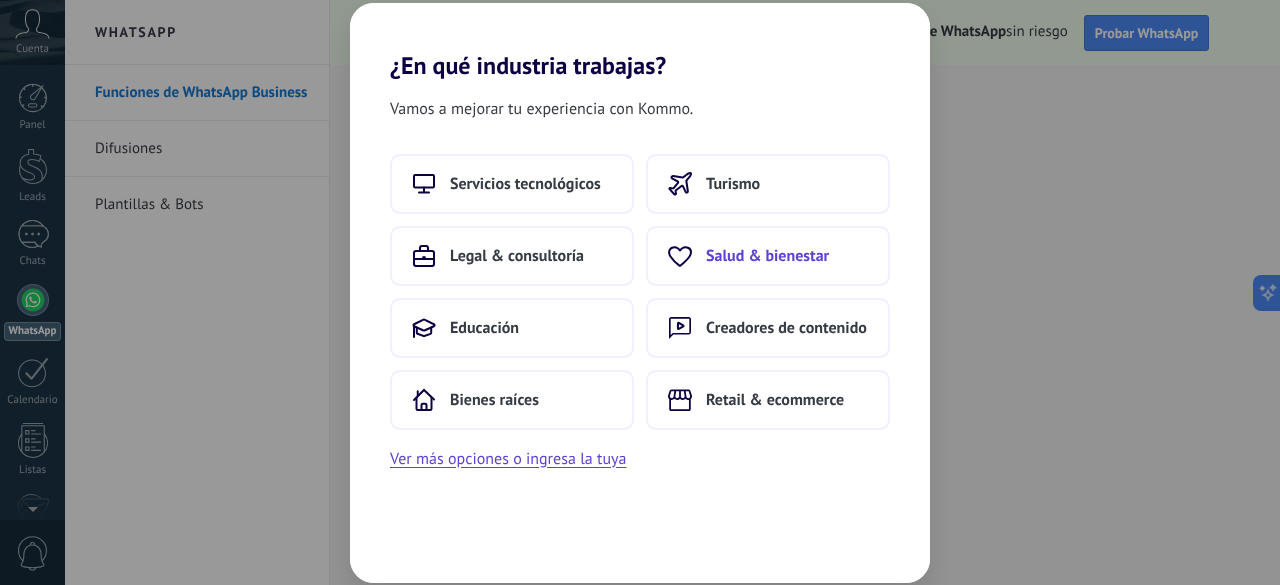 click on "Salud & bienestar" at bounding box center (767, 256) 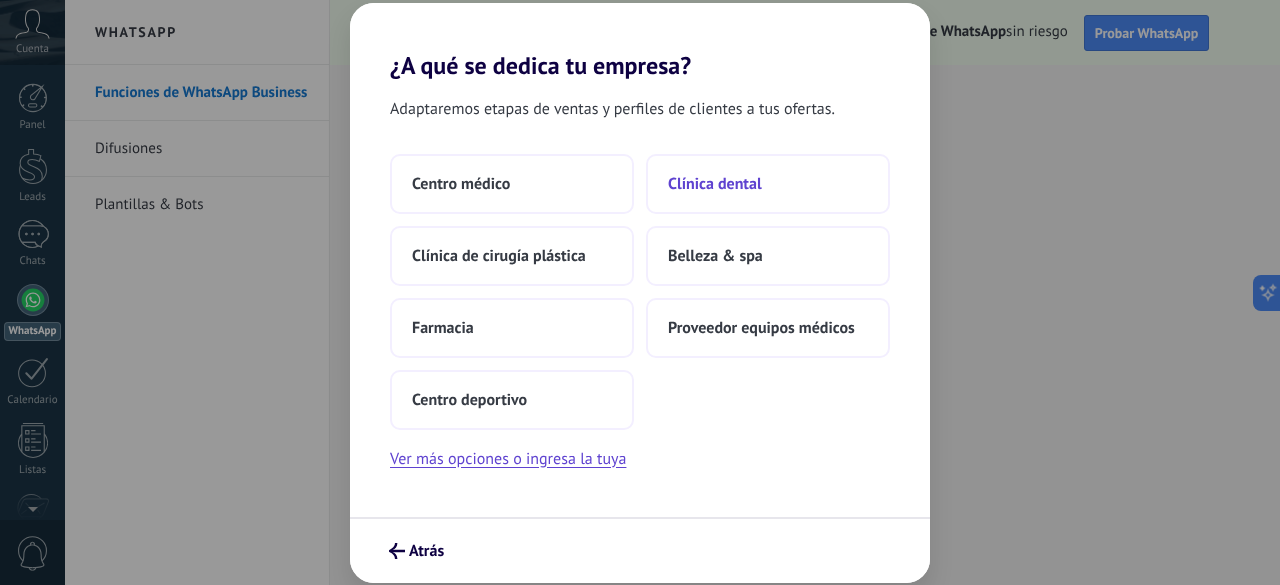 click on "Clínica dental" at bounding box center (715, 184) 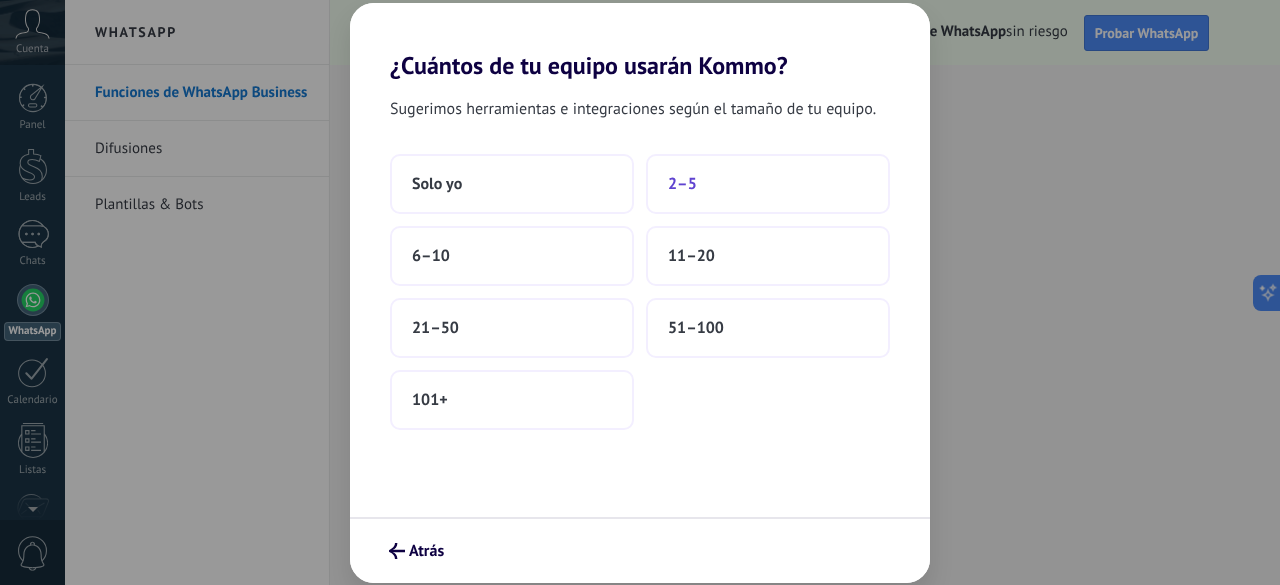 click on "2–5" at bounding box center [682, 184] 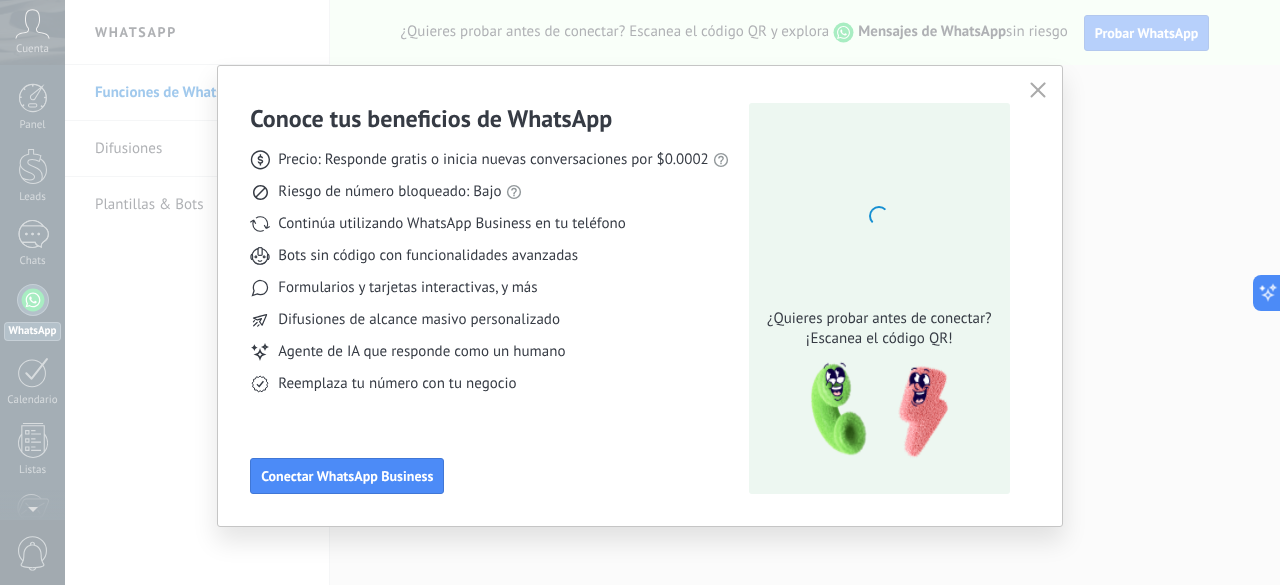 click on "Riesgo de número bloqueado: Bajo" at bounding box center (489, 192) 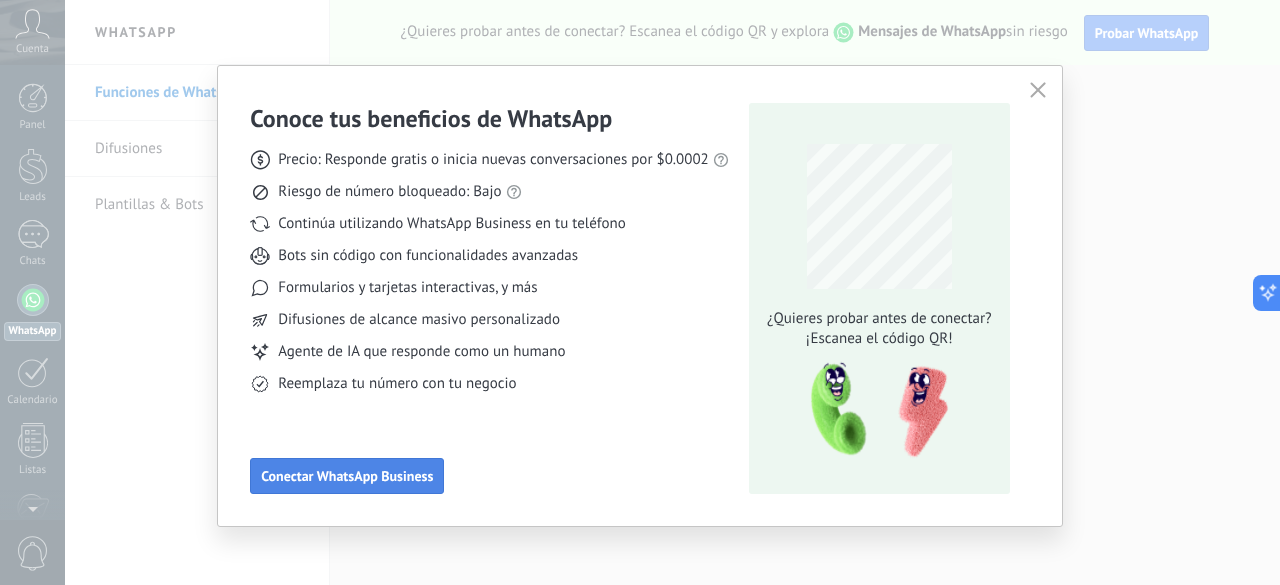 click on "Conectar WhatsApp Business" at bounding box center [347, 476] 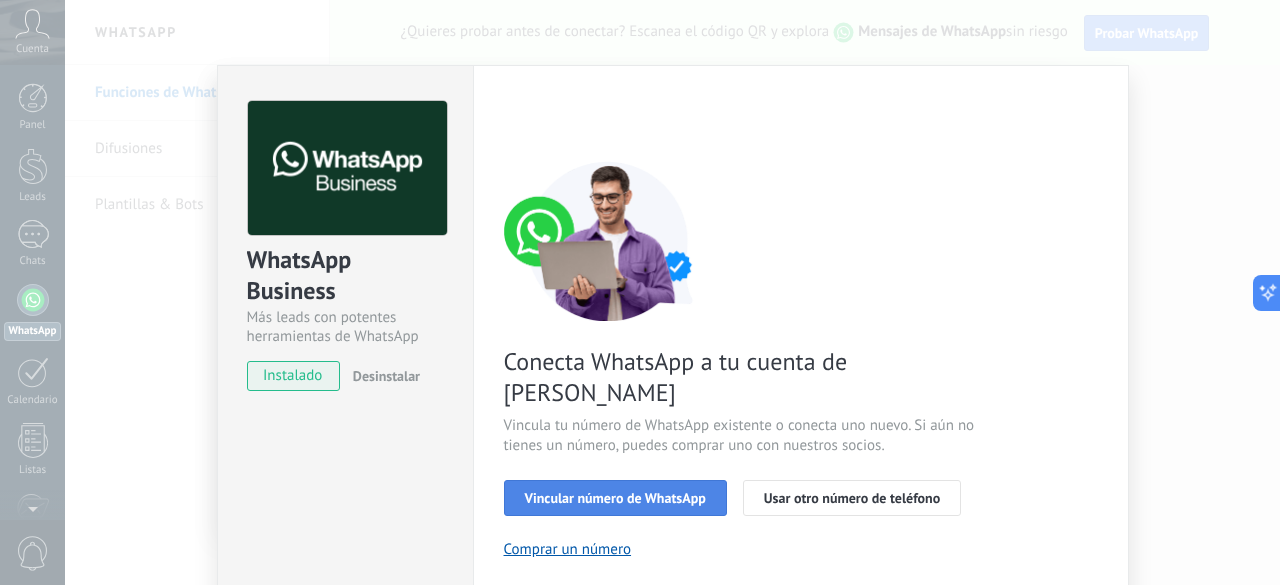 click on "Vincular número de WhatsApp" at bounding box center [615, 498] 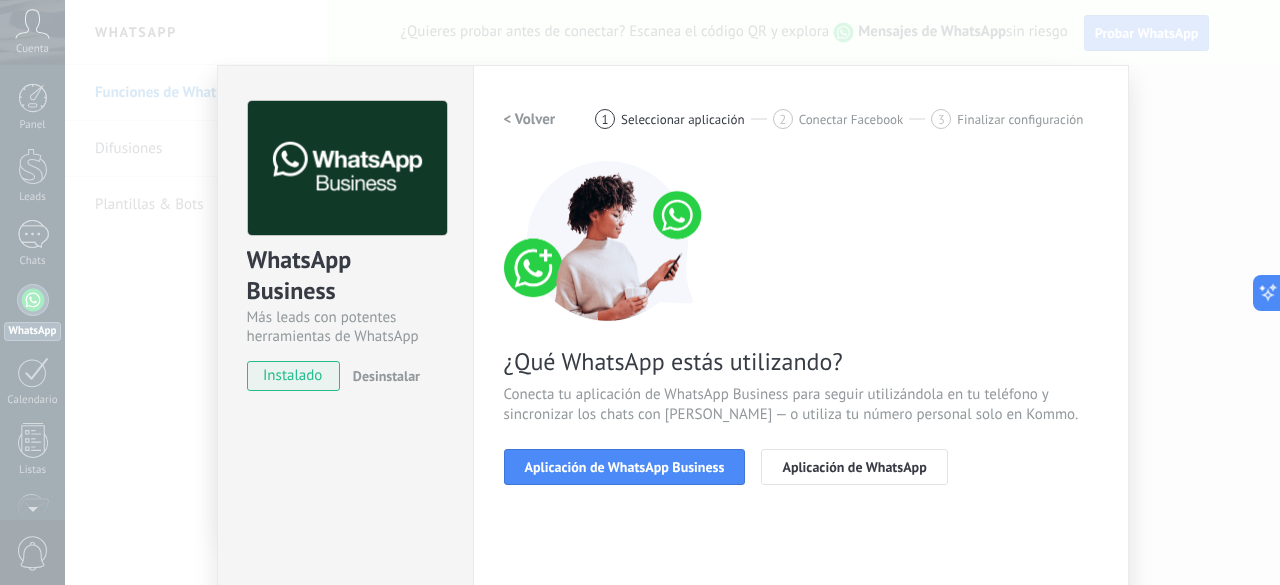 click on "Aplicación de WhatsApp Business" at bounding box center [625, 467] 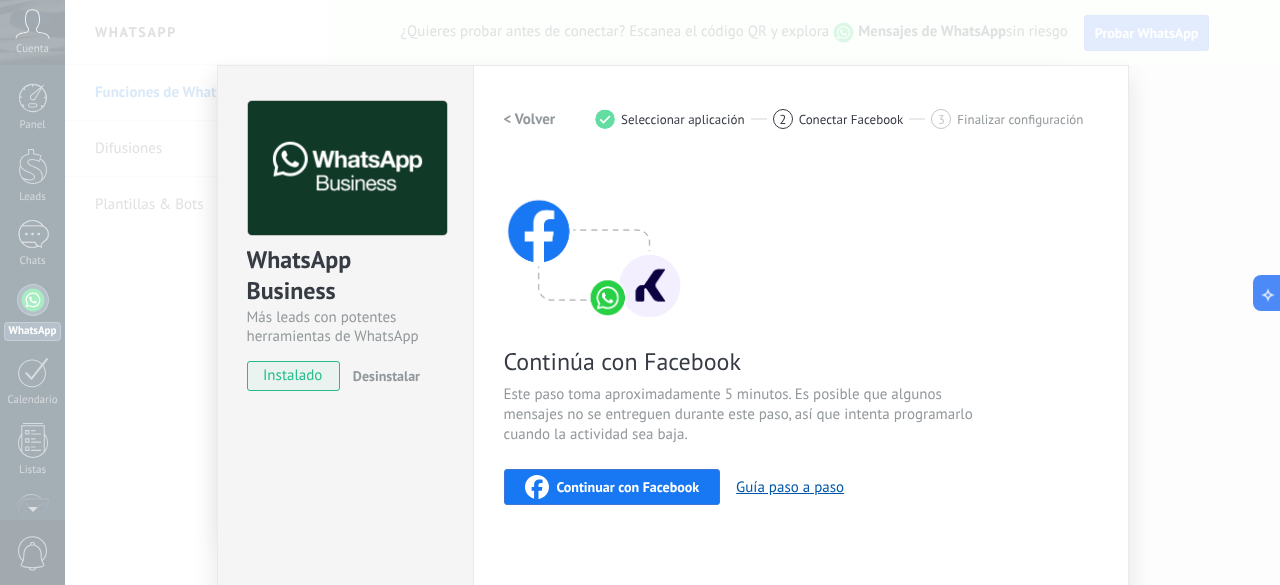click on "instalado" at bounding box center [293, 376] 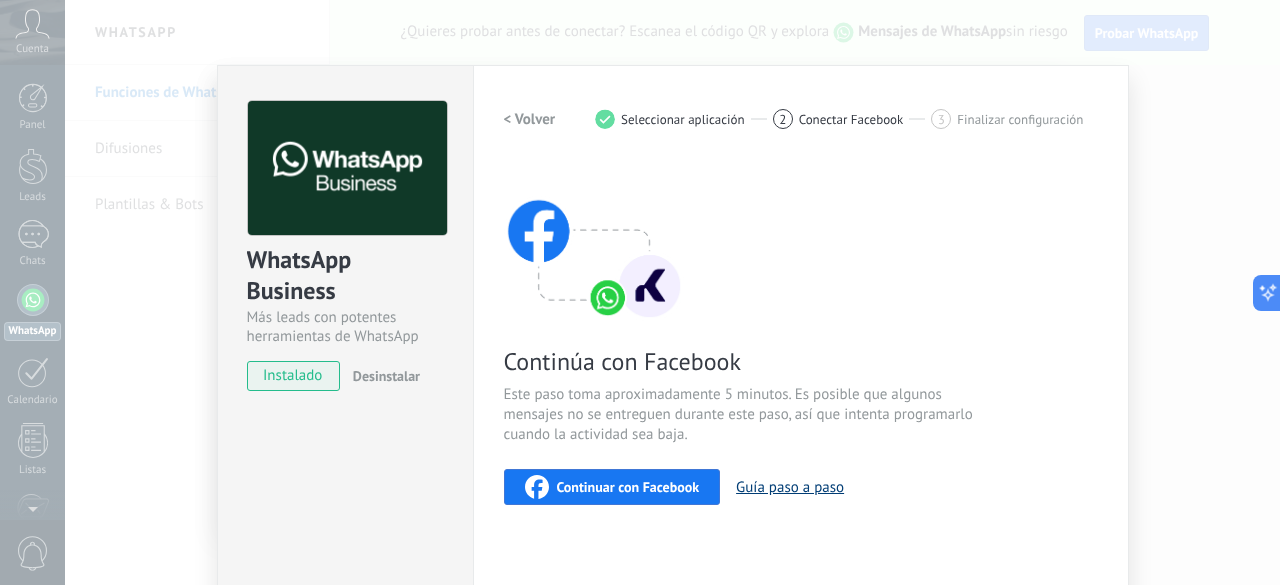click on "Guía paso a paso" at bounding box center [790, 487] 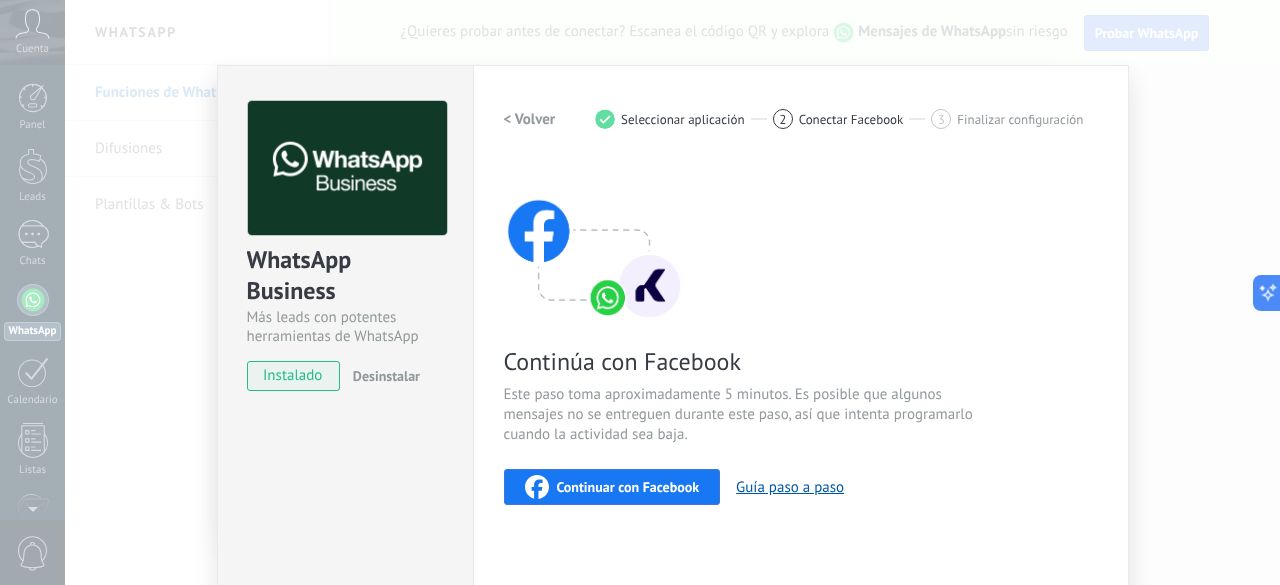 click on "instalado" at bounding box center [293, 376] 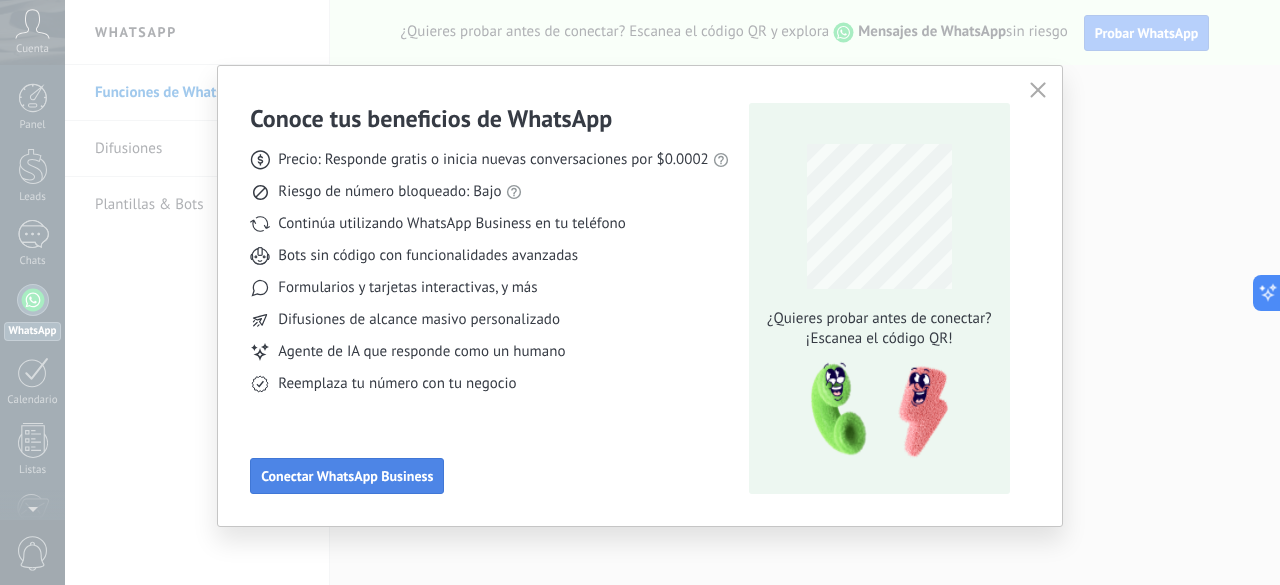 click on "Conectar WhatsApp Business" at bounding box center [347, 476] 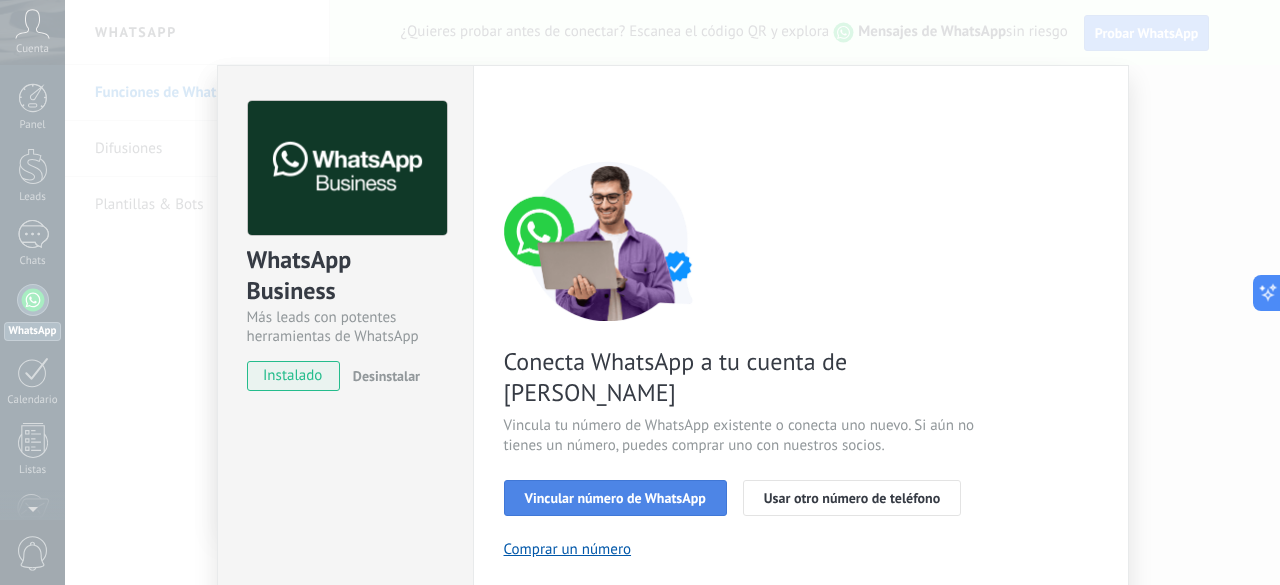 click on "Vincular número de WhatsApp" at bounding box center (615, 498) 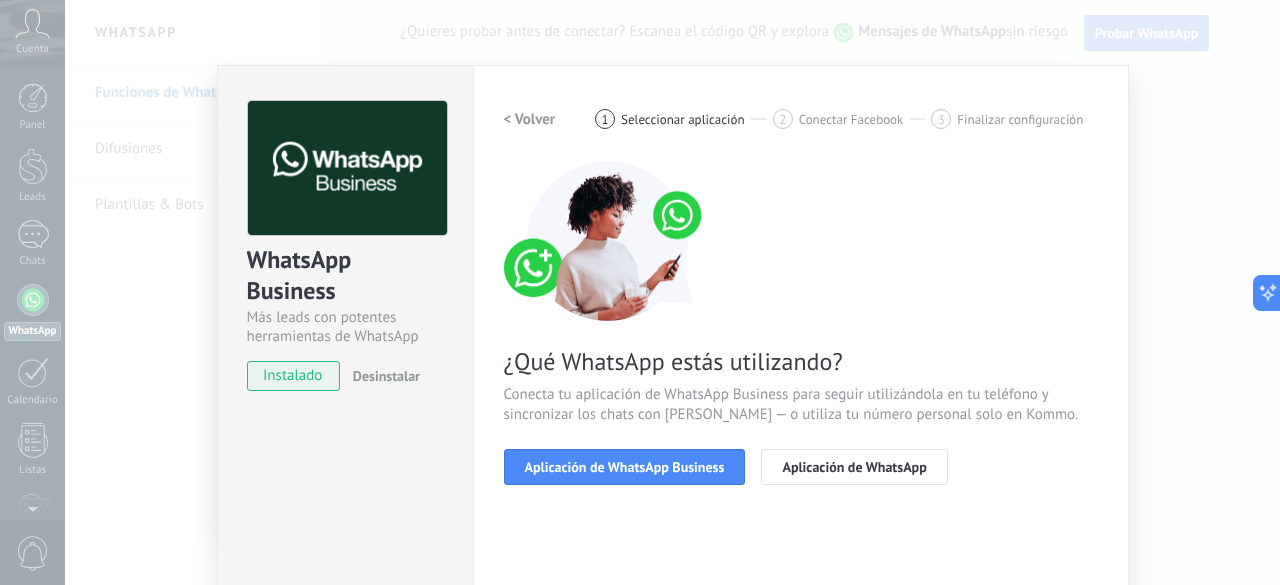 click on "Aplicación de WhatsApp Business" at bounding box center [625, 467] 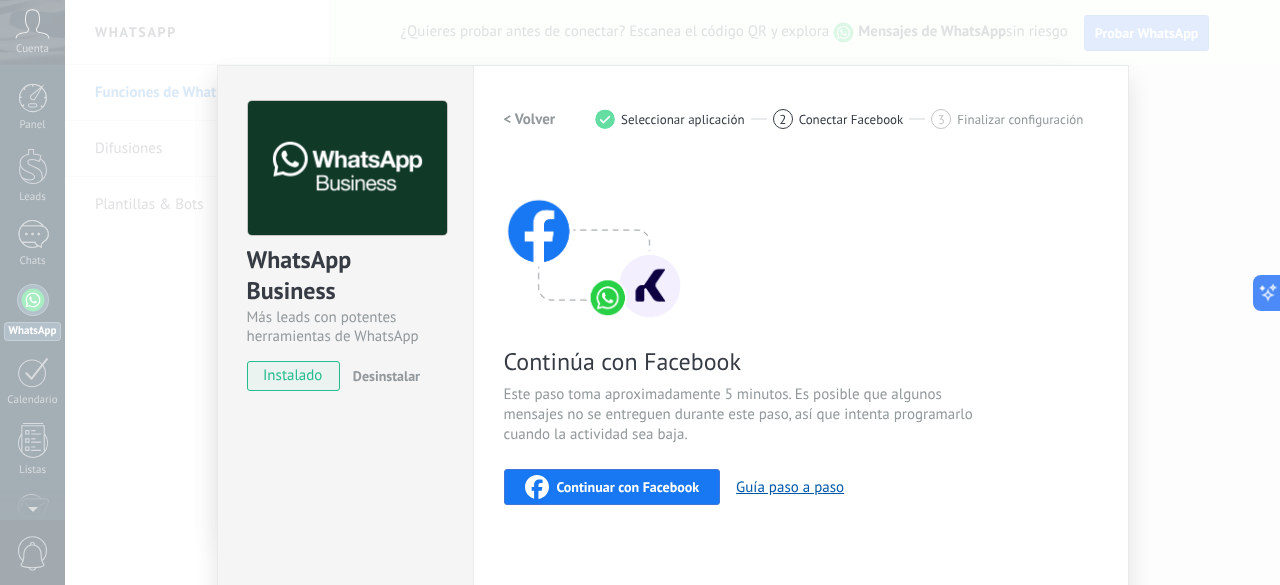 click on "Continuar con Facebook" at bounding box center (628, 487) 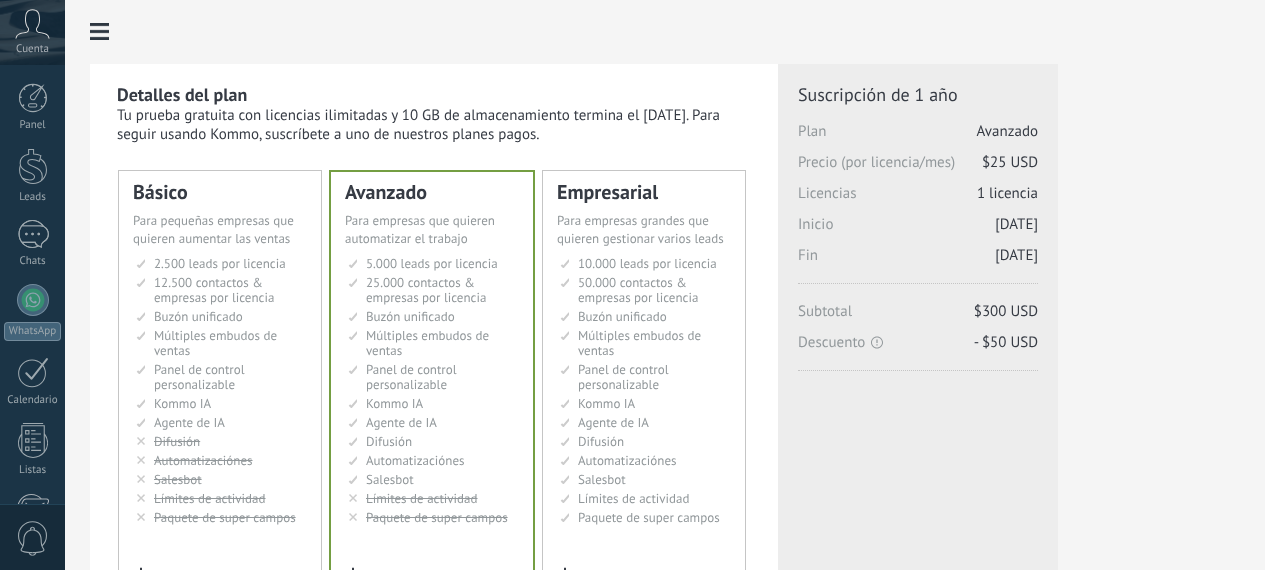 scroll, scrollTop: 0, scrollLeft: 0, axis: both 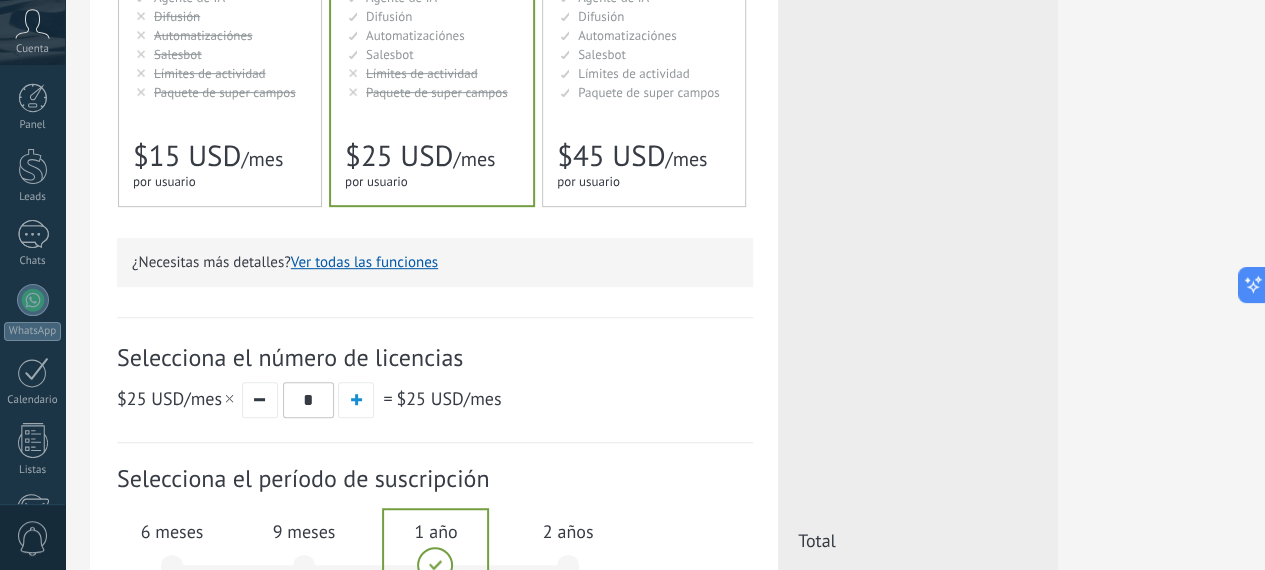 click on "Básico
Для увеличения продаж в малом бизнесе
For small businesses that want to boost sales quickly
Para pequeñas empresas que quieren aumentar las ventas
对于数量较少的小型销售团队
Para pequenos negócios que querem aumentar suas vendas
Untuk bisnis kecil yang ingin meningkatkan penjualan dengan cepat
Küçük işletmelerin satışlarını hızlandırması için
2.500 сделок на место
2.500 leads per seat
2.500 leads por licencia
添加线索和联系人
2.500 leads por licença
2.500 lead per slot
Lisans başına 2.500 müşteri
12.500 контактов & компаний на место
12.500 contacts & companies per seat
12.500 contactos & empresas por licencia" at bounding box center (220, -24) 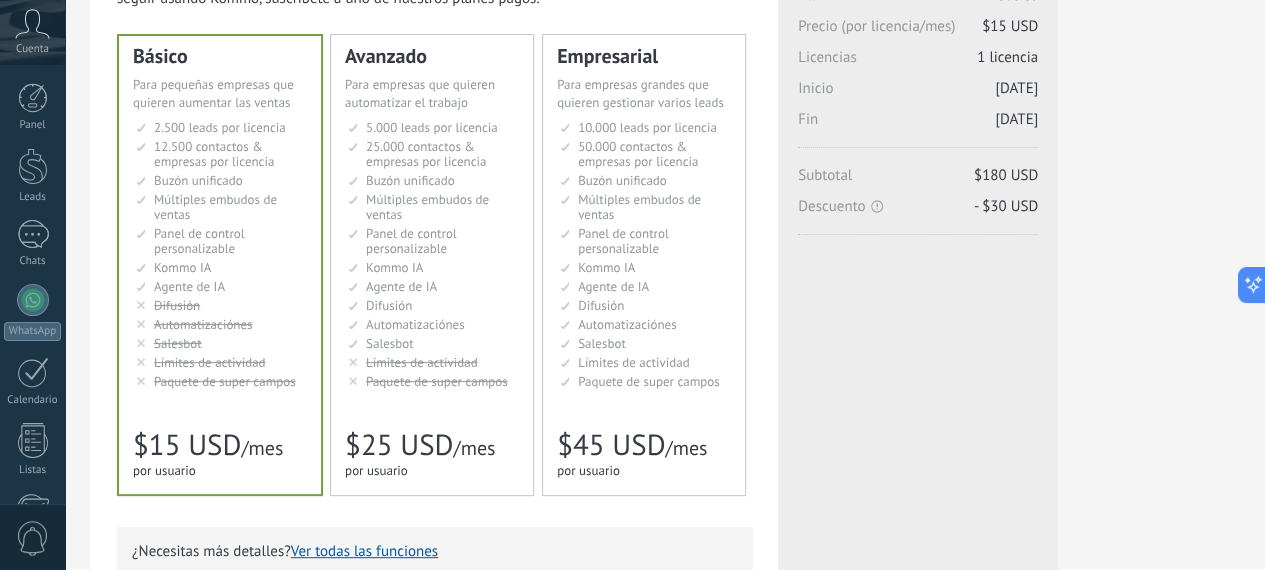 scroll, scrollTop: 135, scrollLeft: 0, axis: vertical 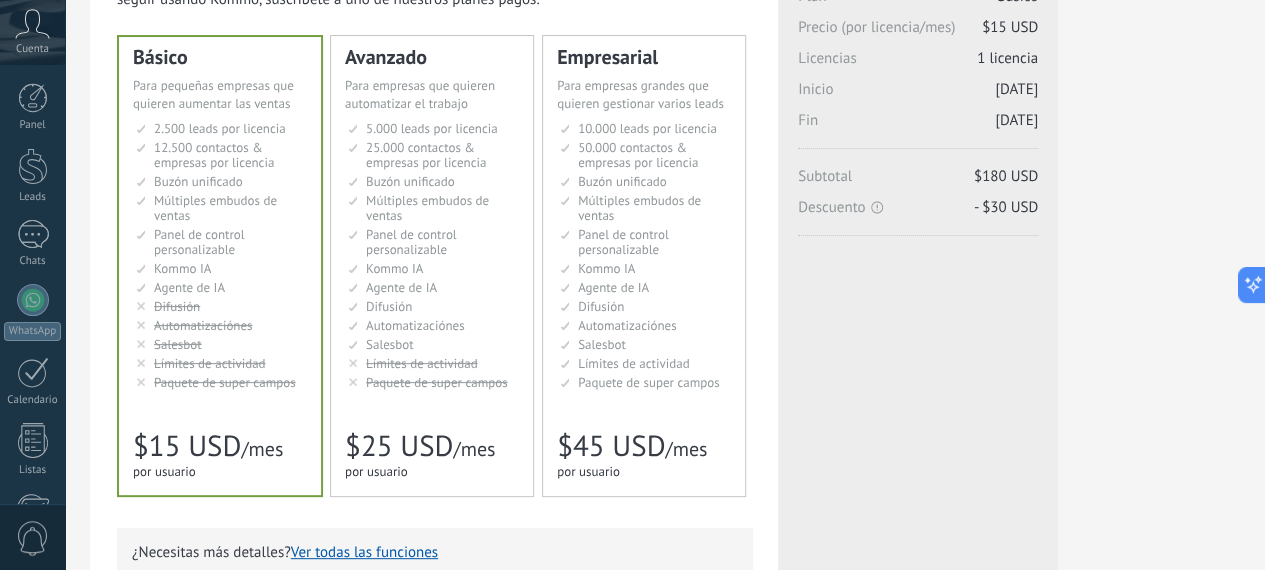 click on "Kommo AI
Kommo AI
Kommo IA
Kommo AI
Kommo IA
Kommo AI
Kommo AI" at bounding box center [433, 268] 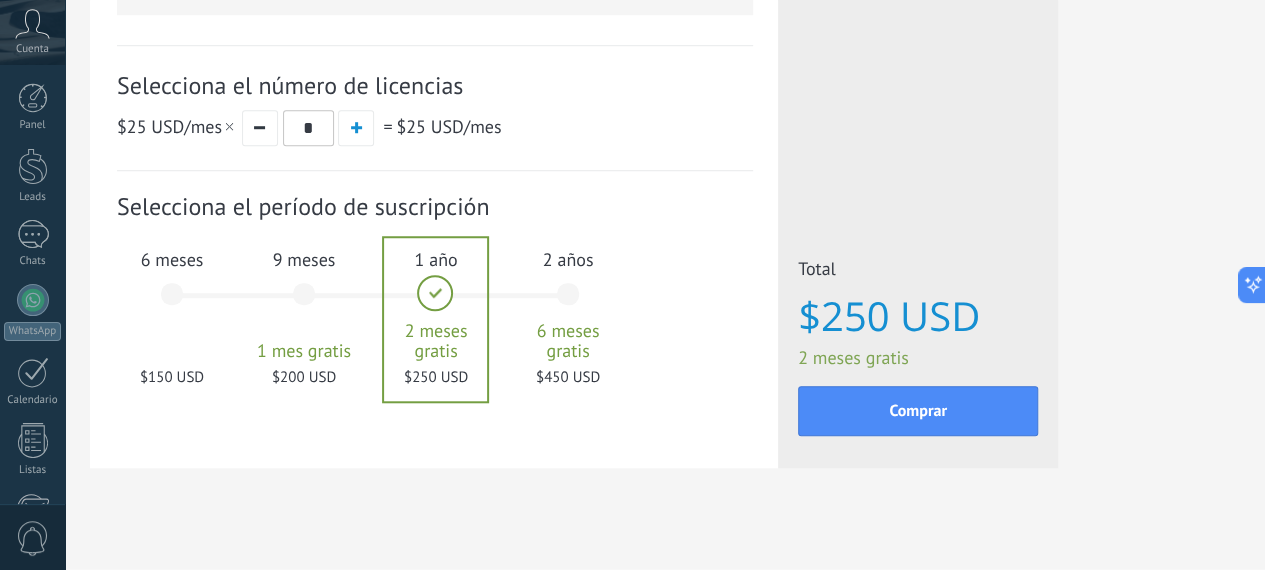 scroll, scrollTop: 689, scrollLeft: 0, axis: vertical 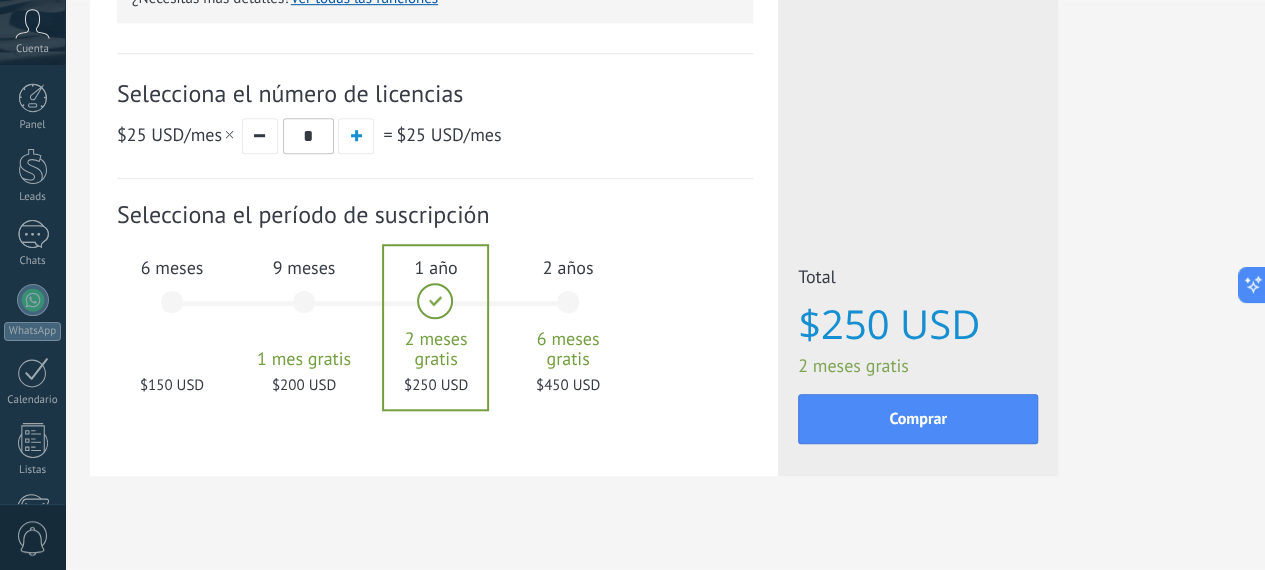 click on "$25 USD /mes" at bounding box center [448, 134] 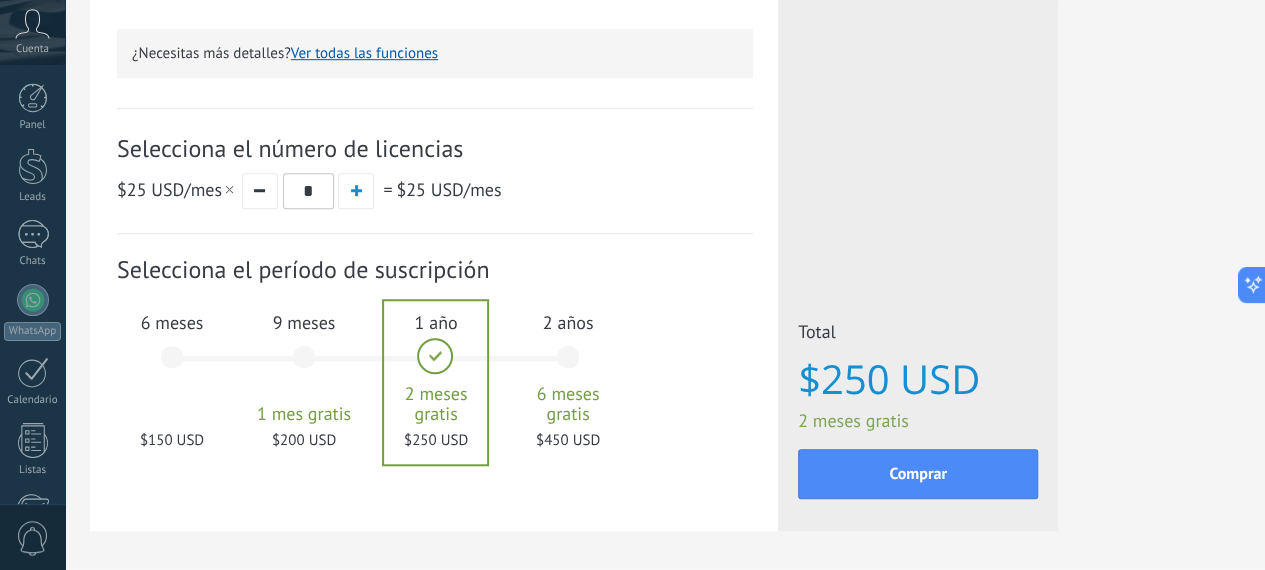 scroll, scrollTop: 604, scrollLeft: 0, axis: vertical 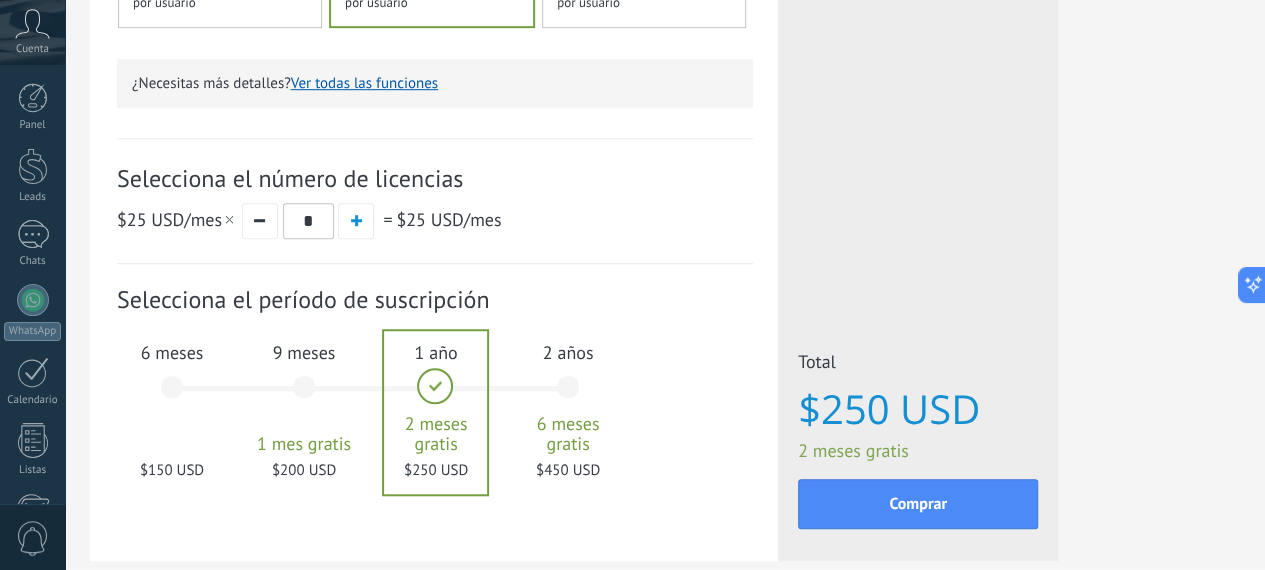 click on "Integración" at bounding box center (-116, 93) 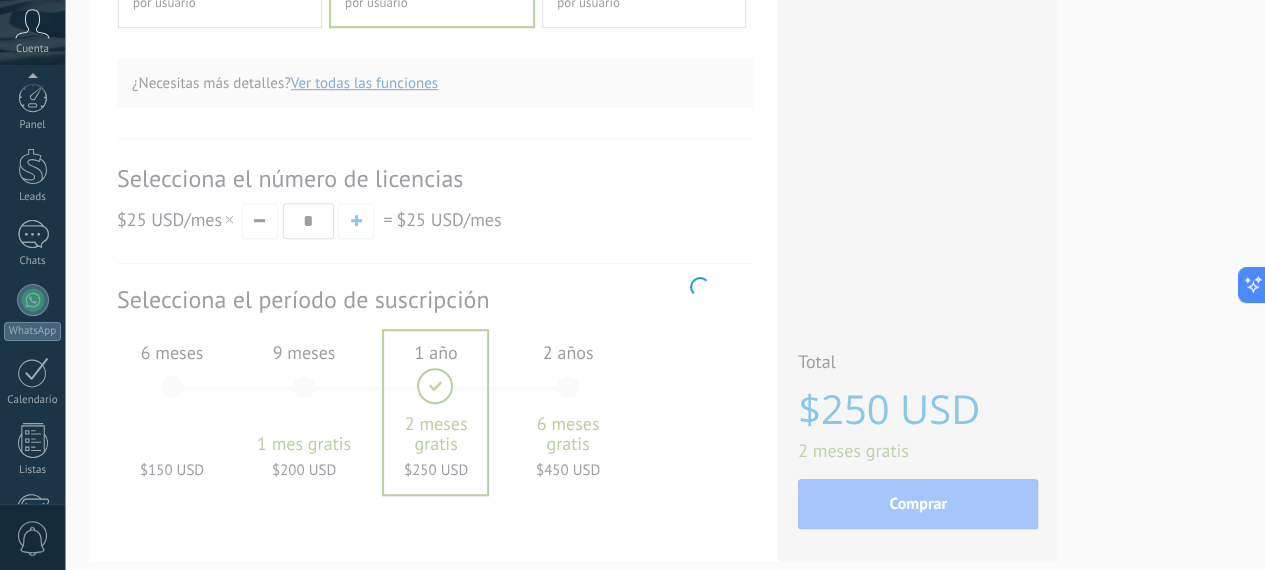 scroll, scrollTop: 260, scrollLeft: 0, axis: vertical 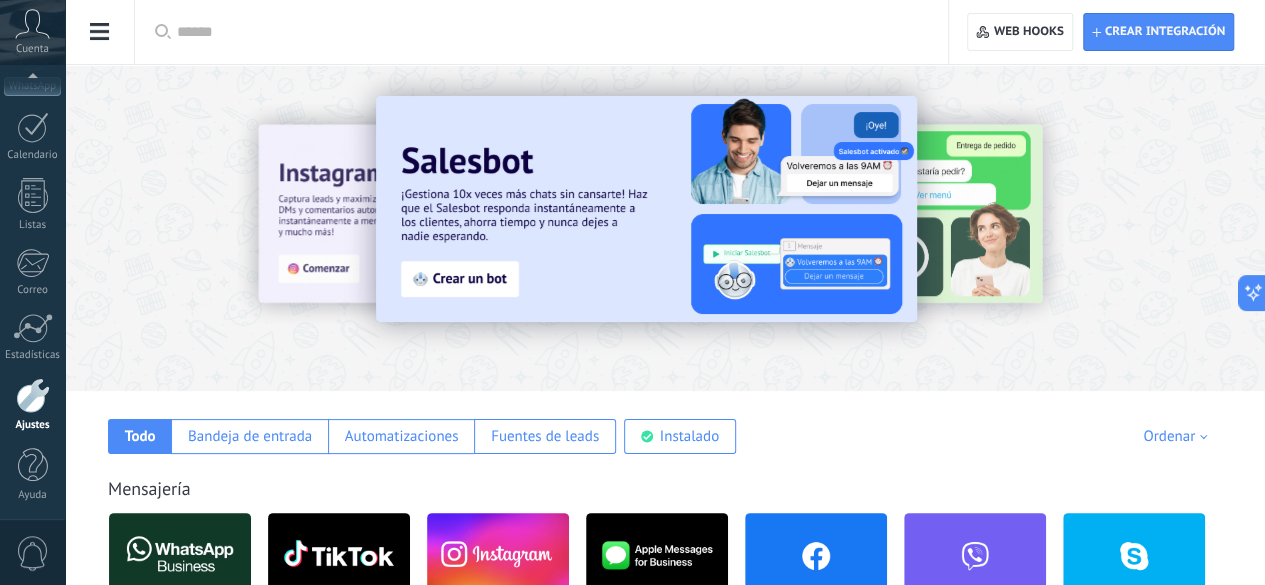 click on "Ajustes Generales" at bounding box center [-116, 205] 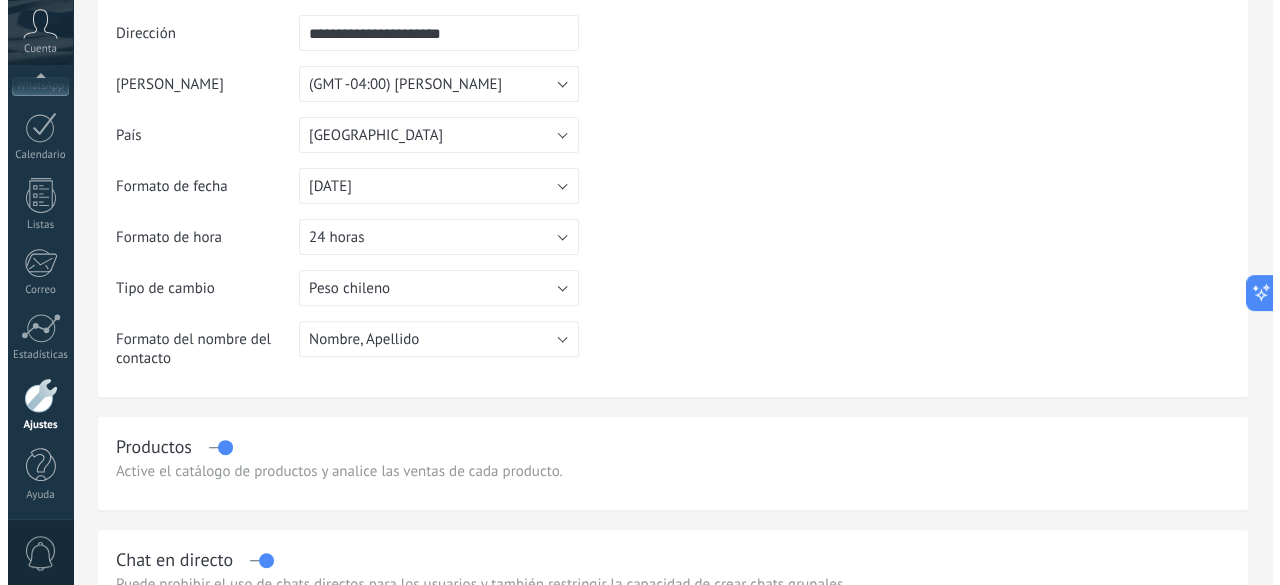 scroll, scrollTop: 0, scrollLeft: 0, axis: both 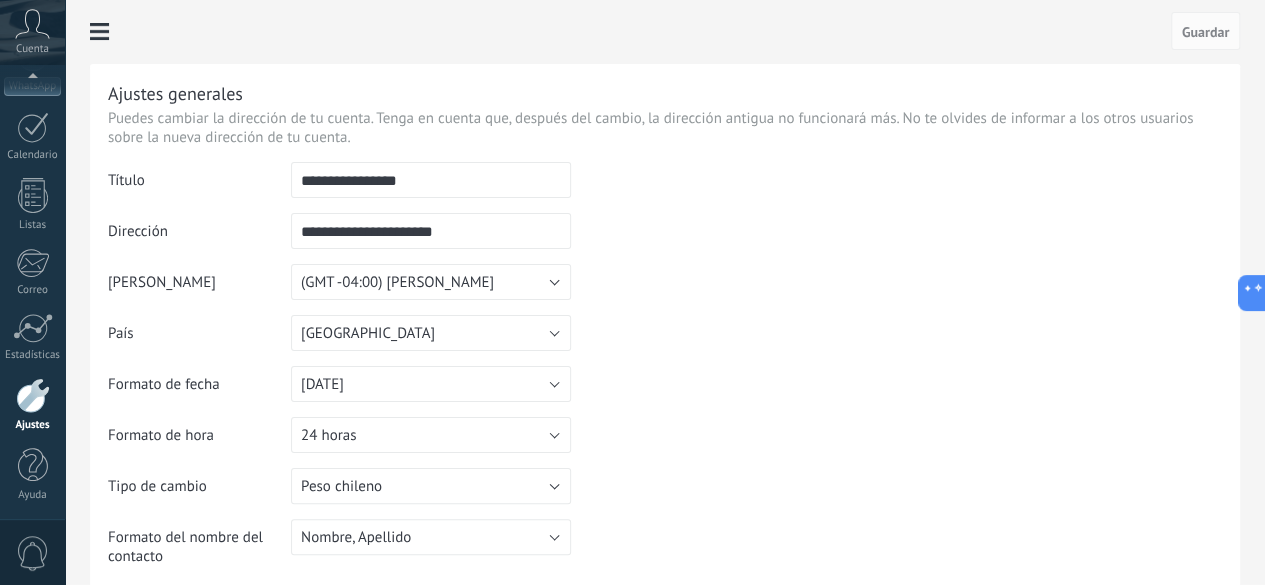 click on "Usuarios" at bounding box center (-116, 261) 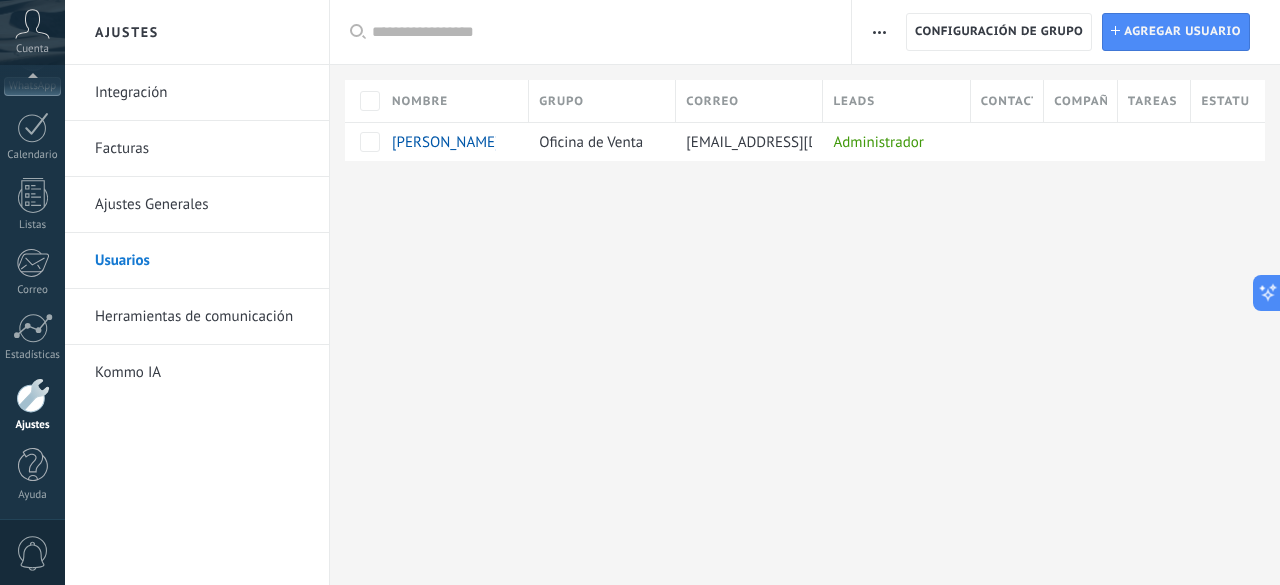 click on "Facturas" at bounding box center [202, 149] 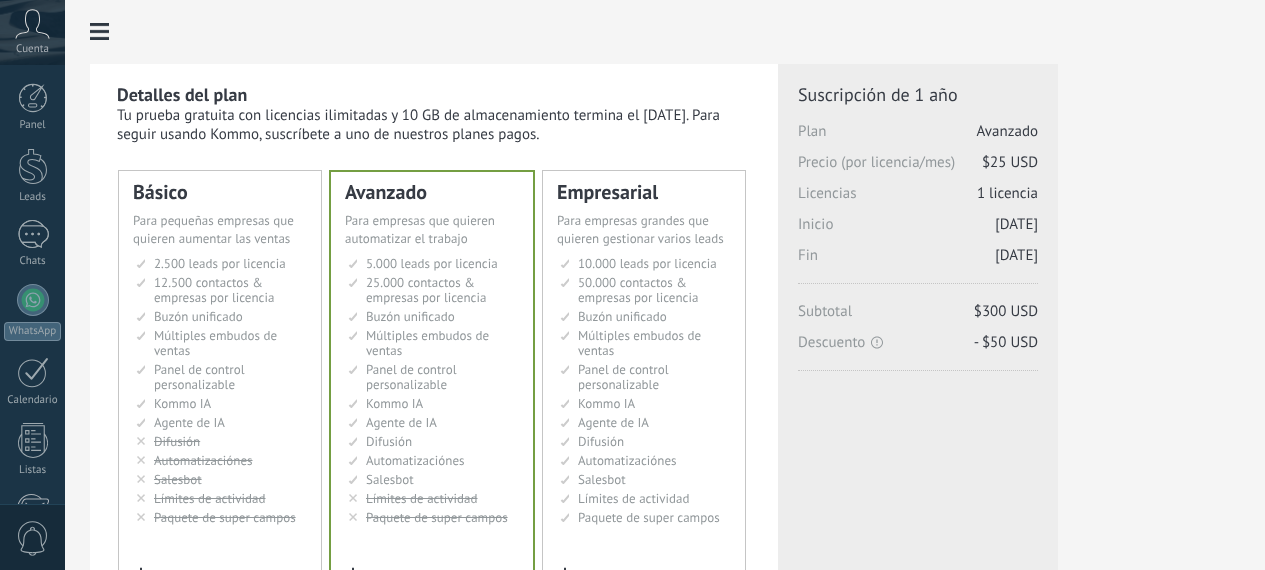 scroll, scrollTop: 0, scrollLeft: 0, axis: both 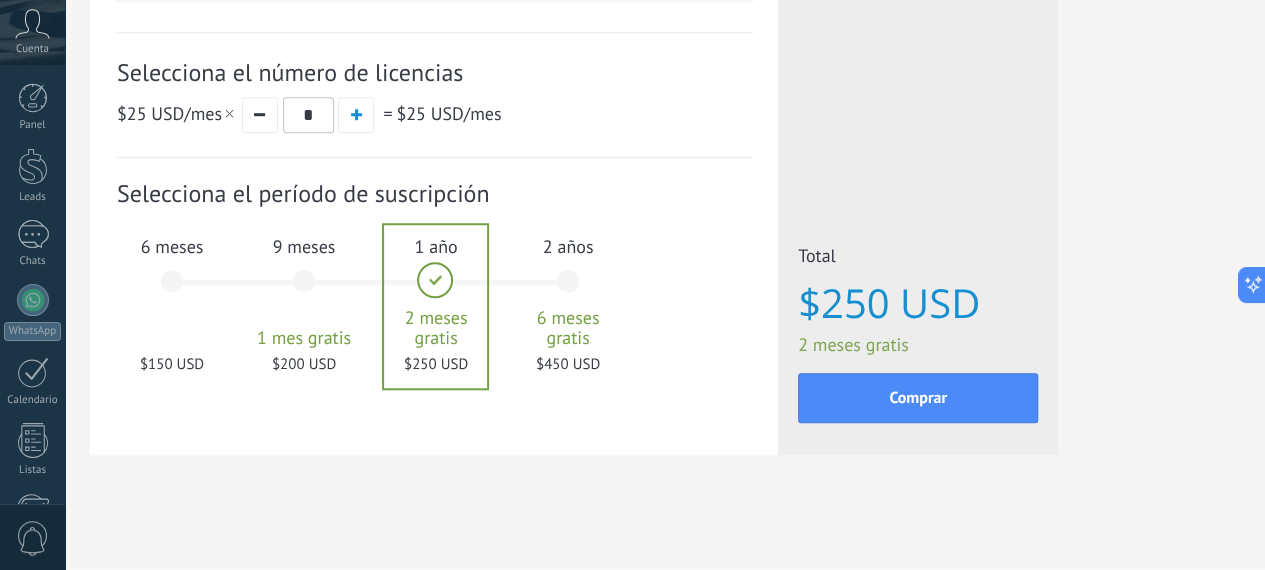 click on "6 meses
$150 USD" at bounding box center [172, 290] 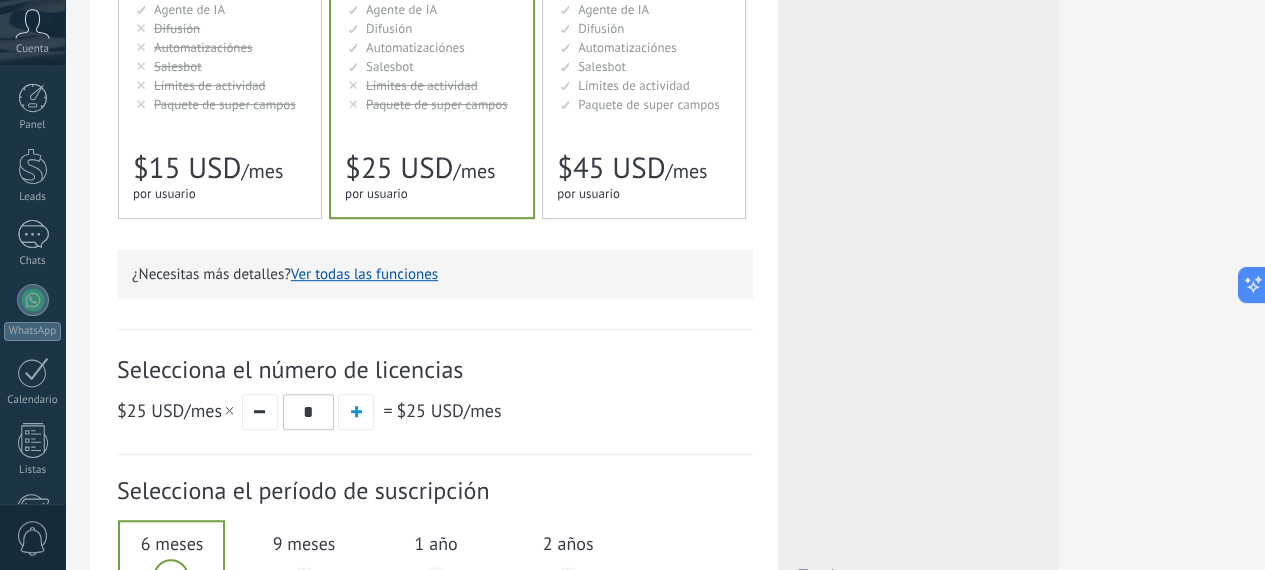scroll, scrollTop: 341, scrollLeft: 0, axis: vertical 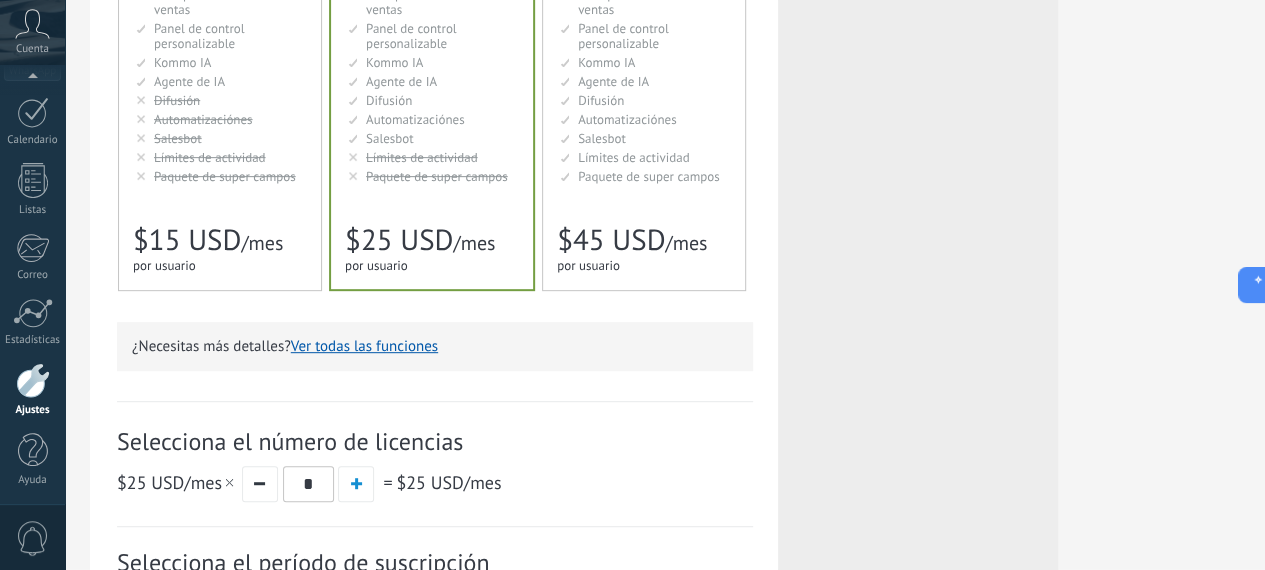 click 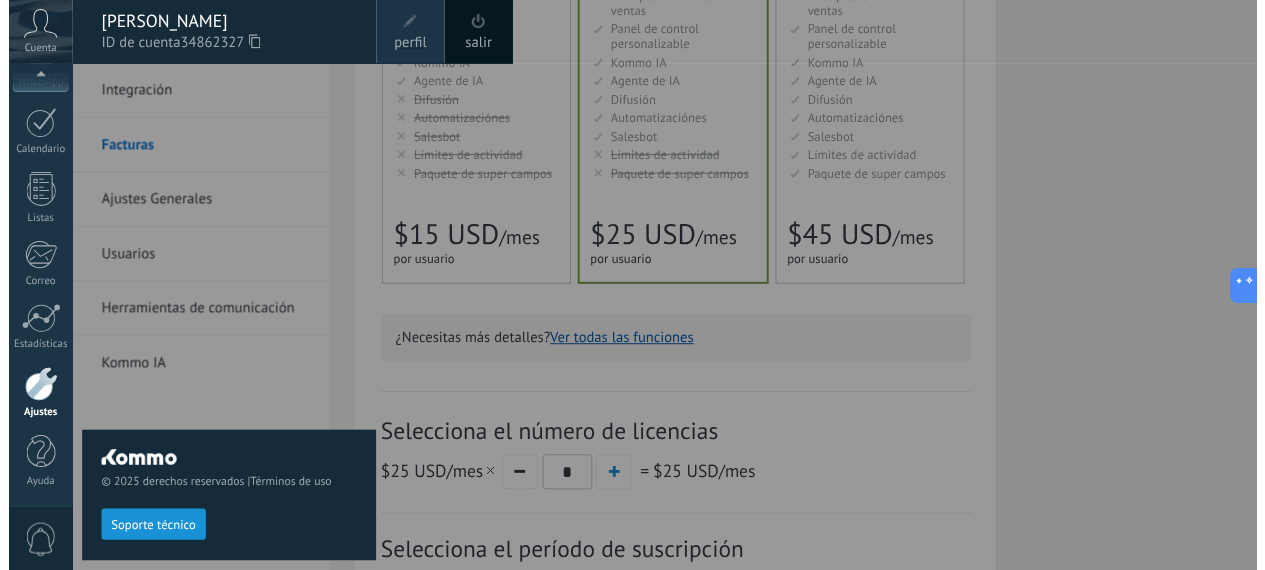 scroll, scrollTop: 245, scrollLeft: 0, axis: vertical 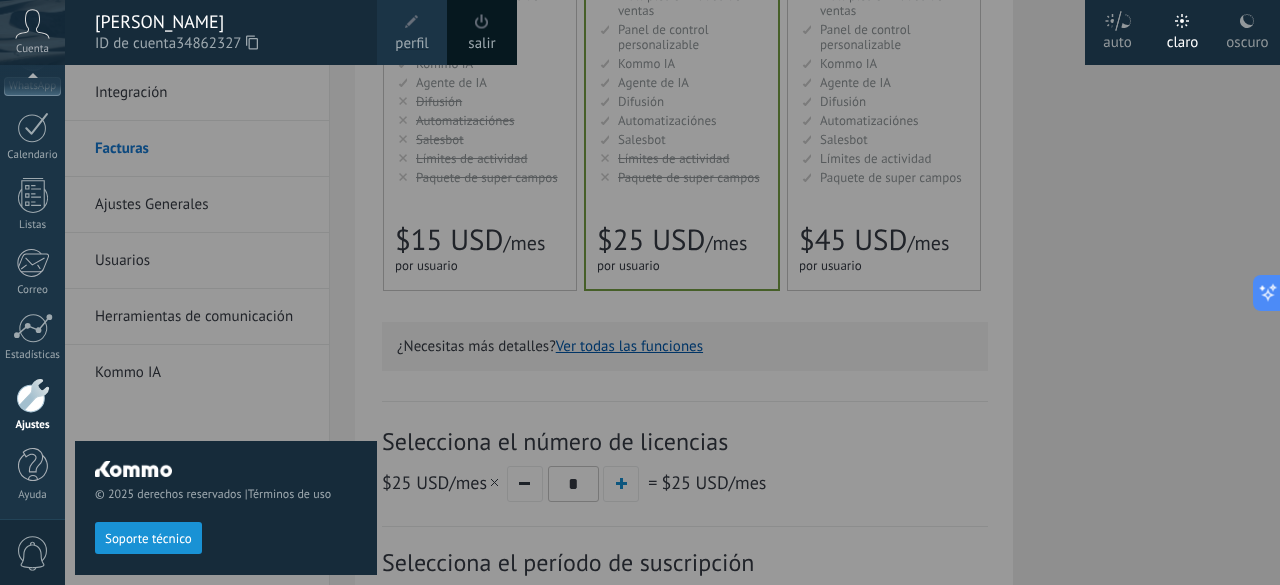 click on "Soporte técnico" at bounding box center (148, 539) 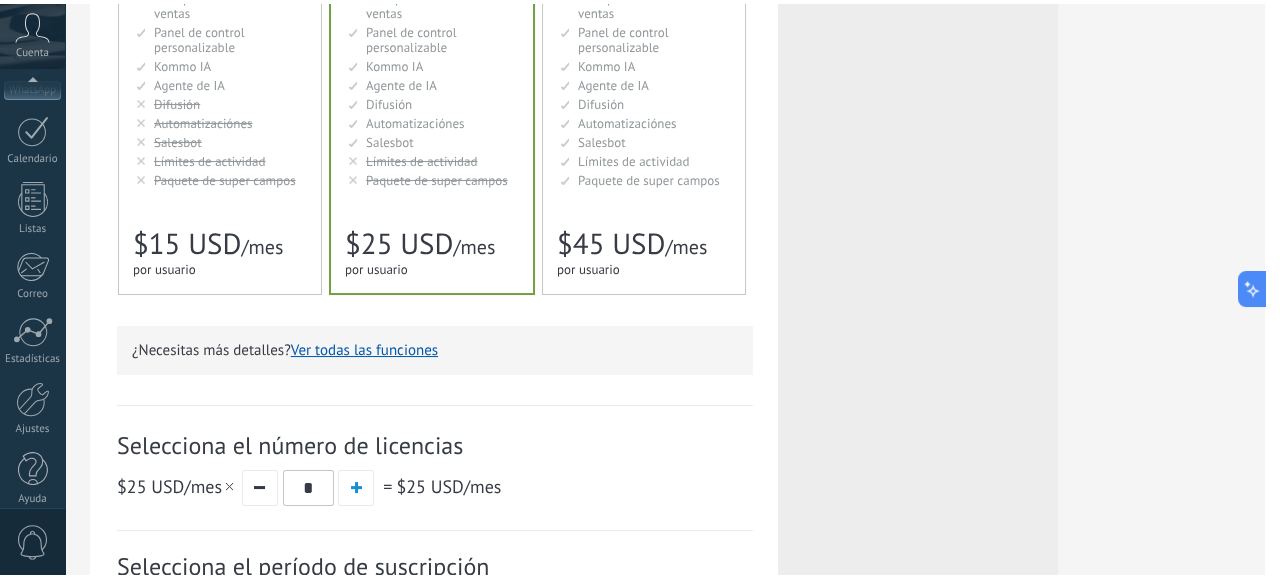 scroll, scrollTop: 0, scrollLeft: 0, axis: both 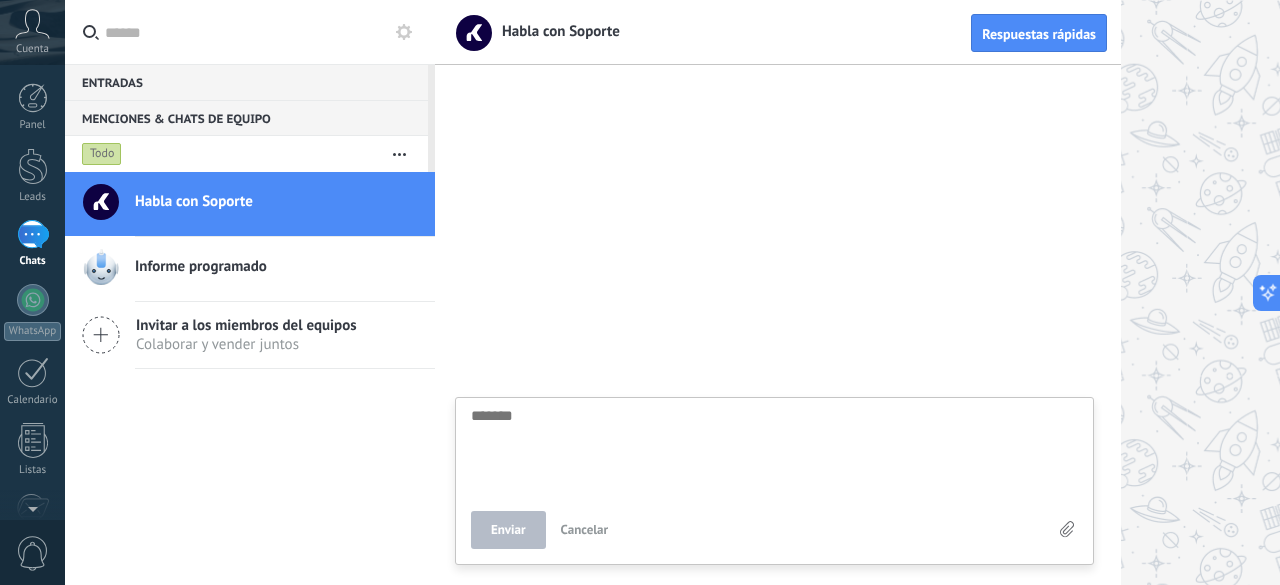 type on "*" 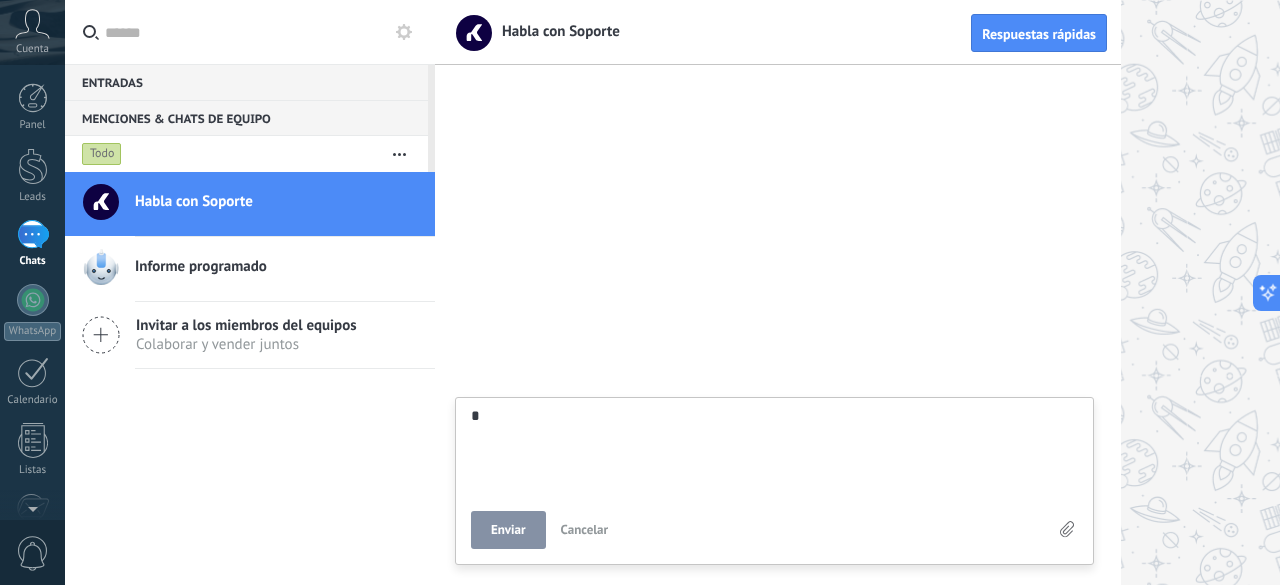 type on "**" 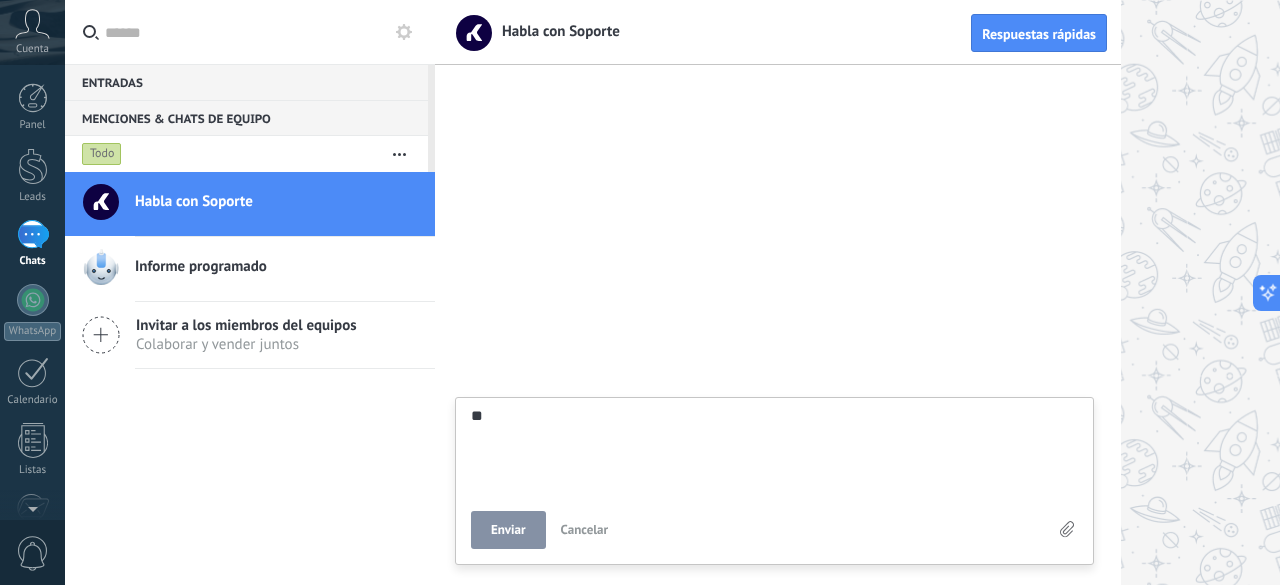 type on "***" 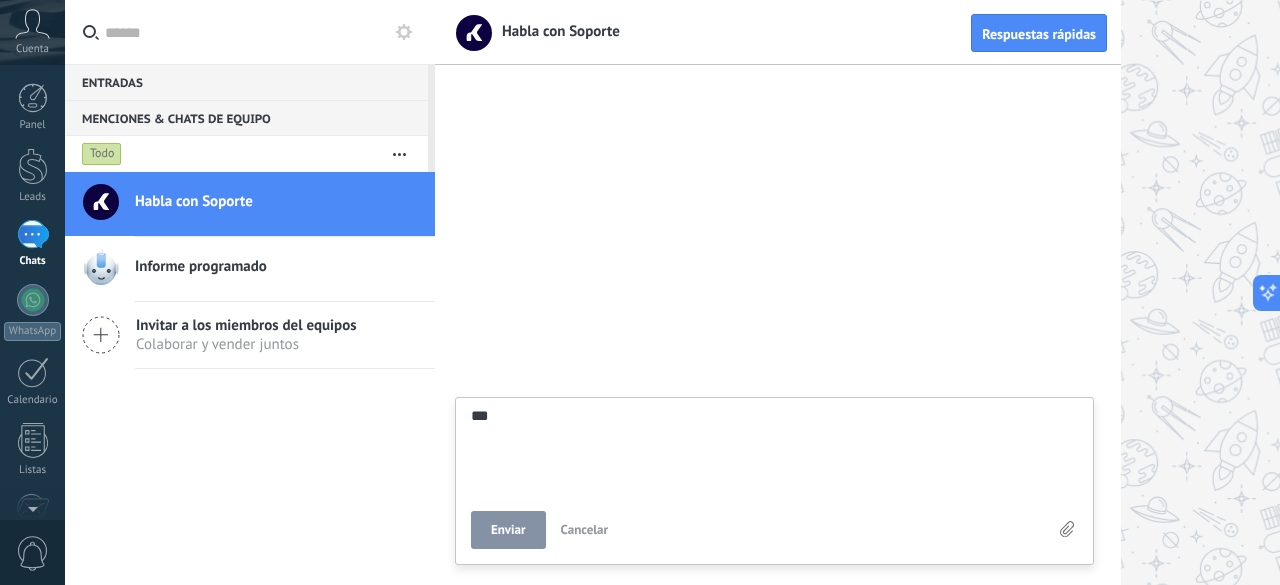 type on "****" 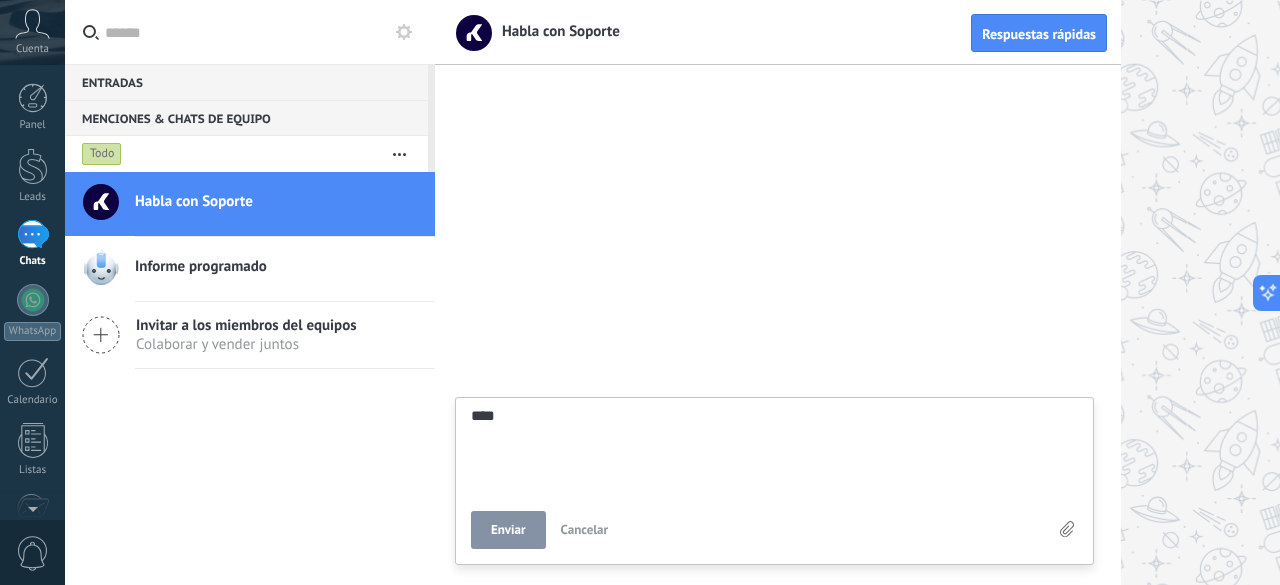 type on "*****" 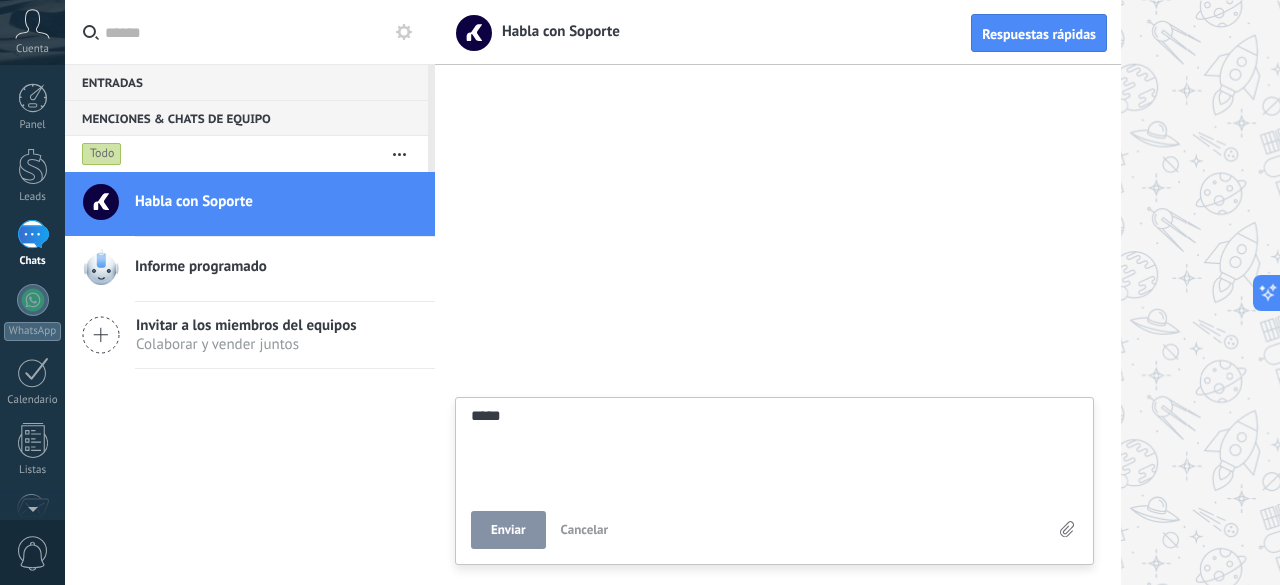 type on "******" 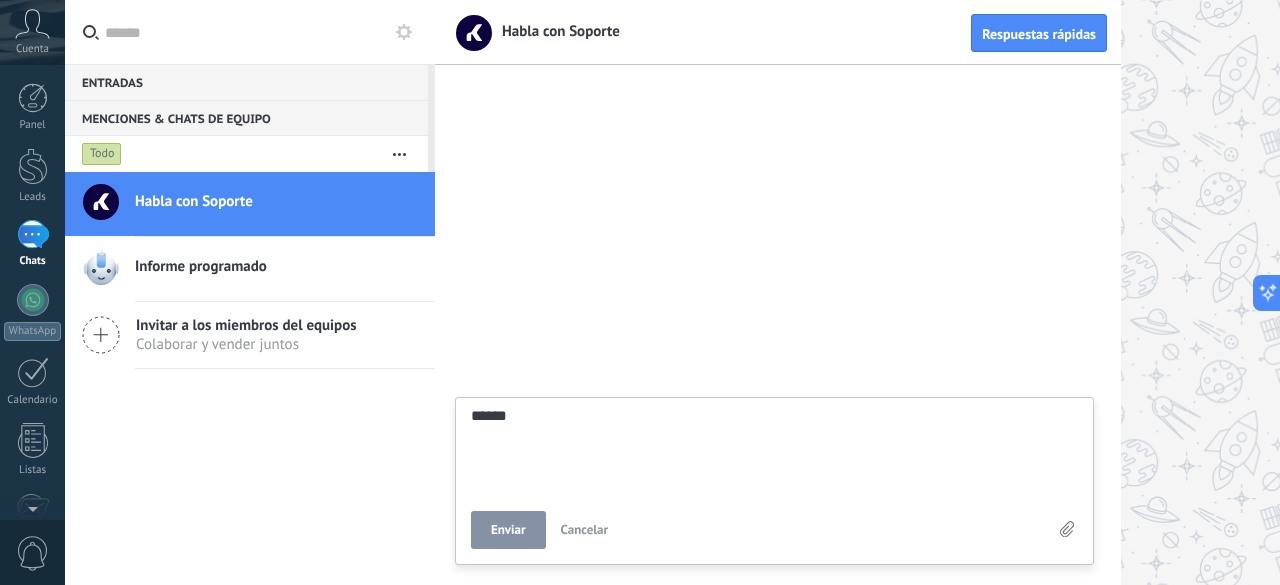 type on "******" 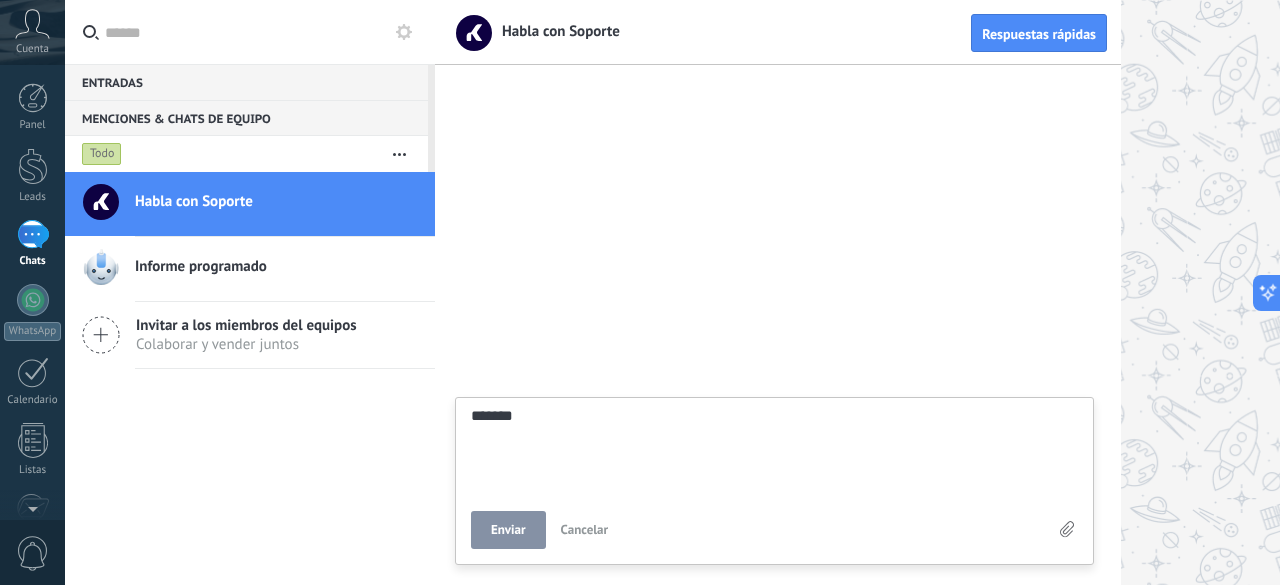 type on "********" 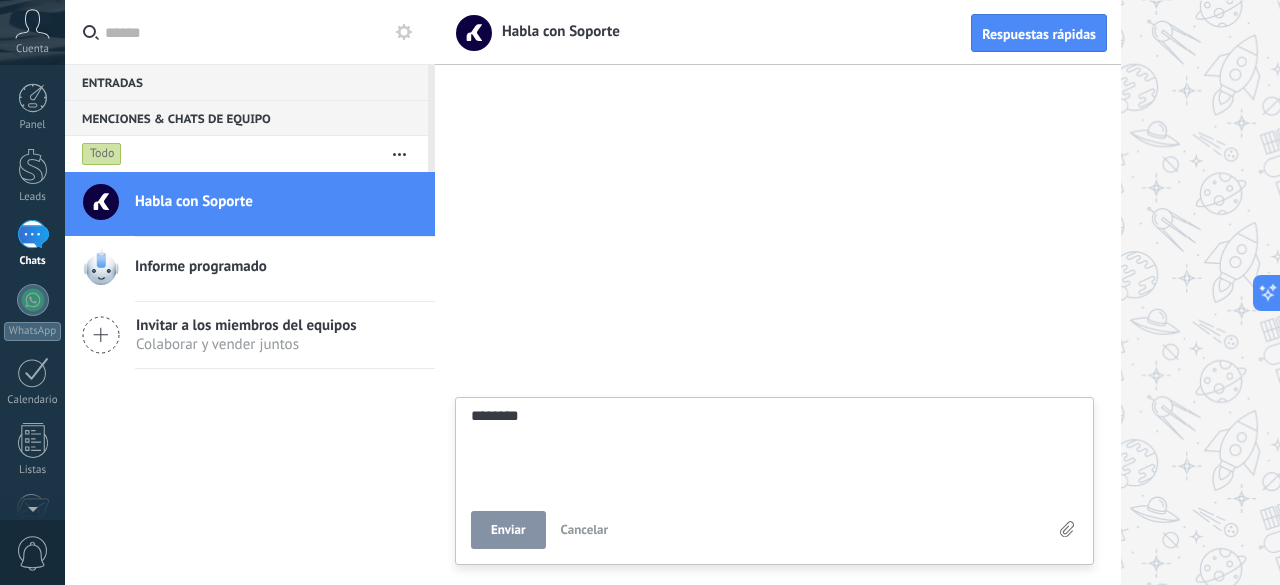 scroll, scrollTop: 19, scrollLeft: 0, axis: vertical 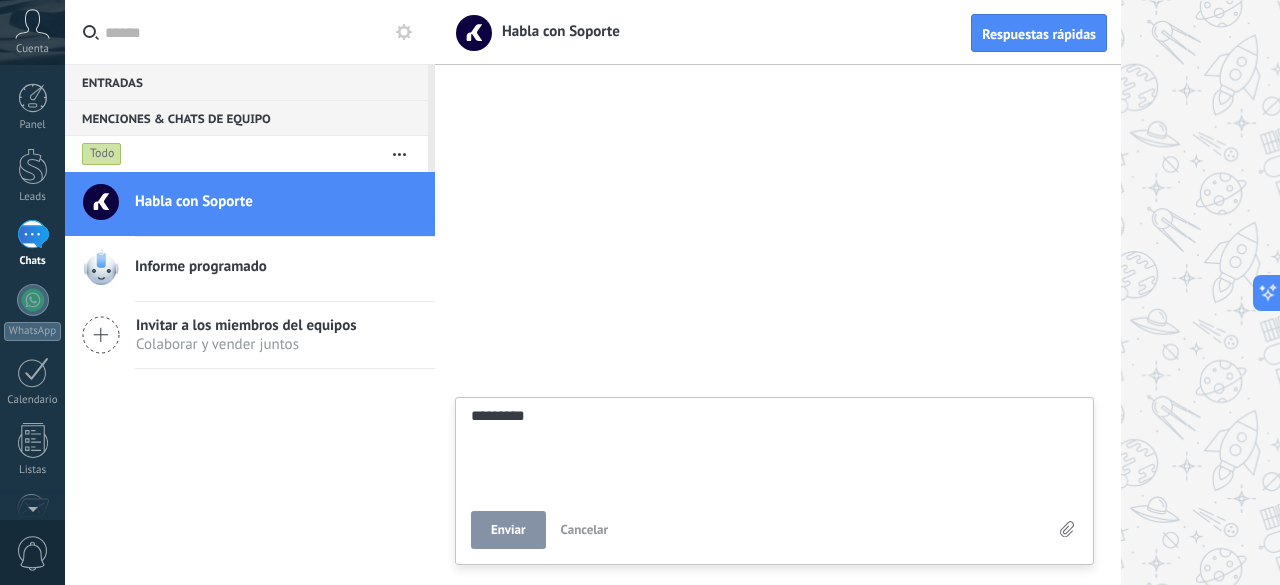 type on "**********" 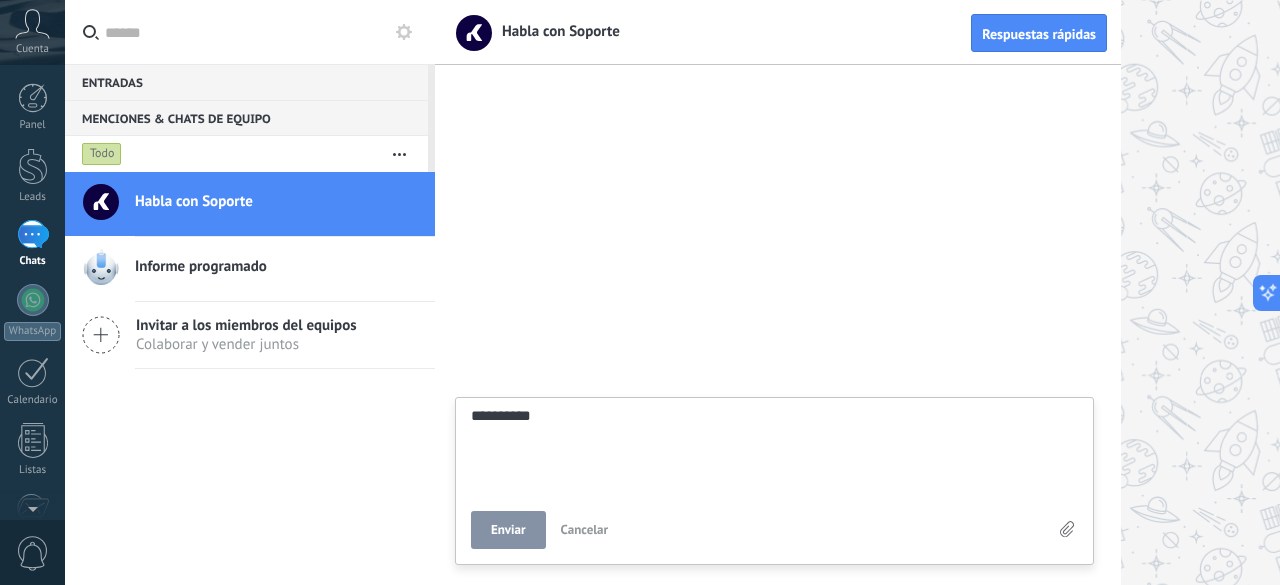 type on "**********" 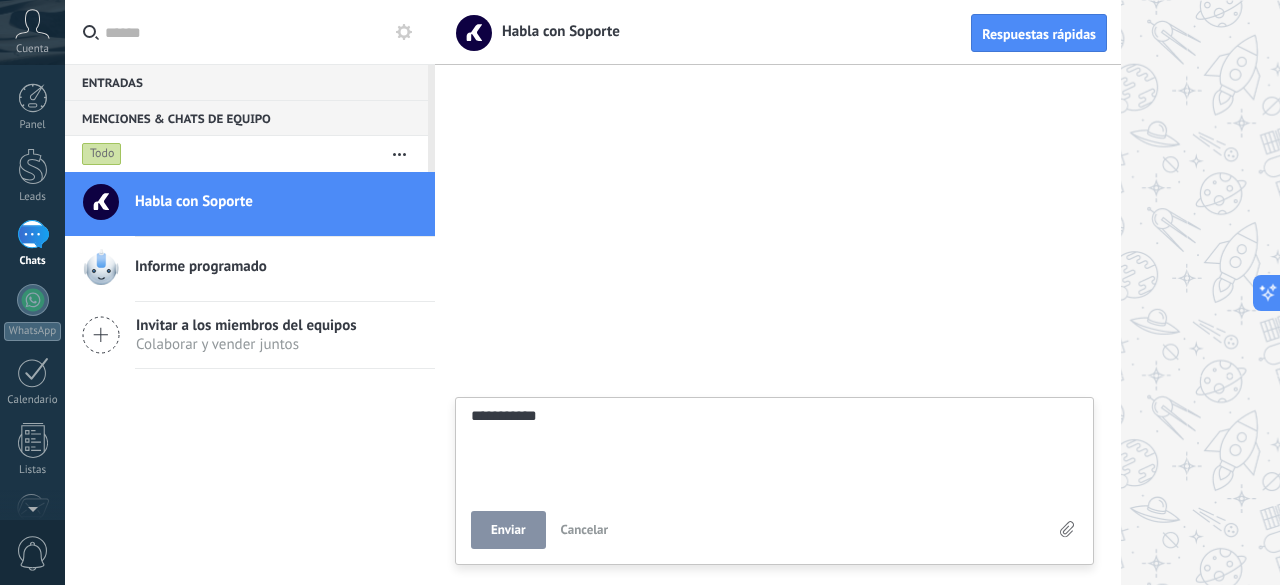 type on "**********" 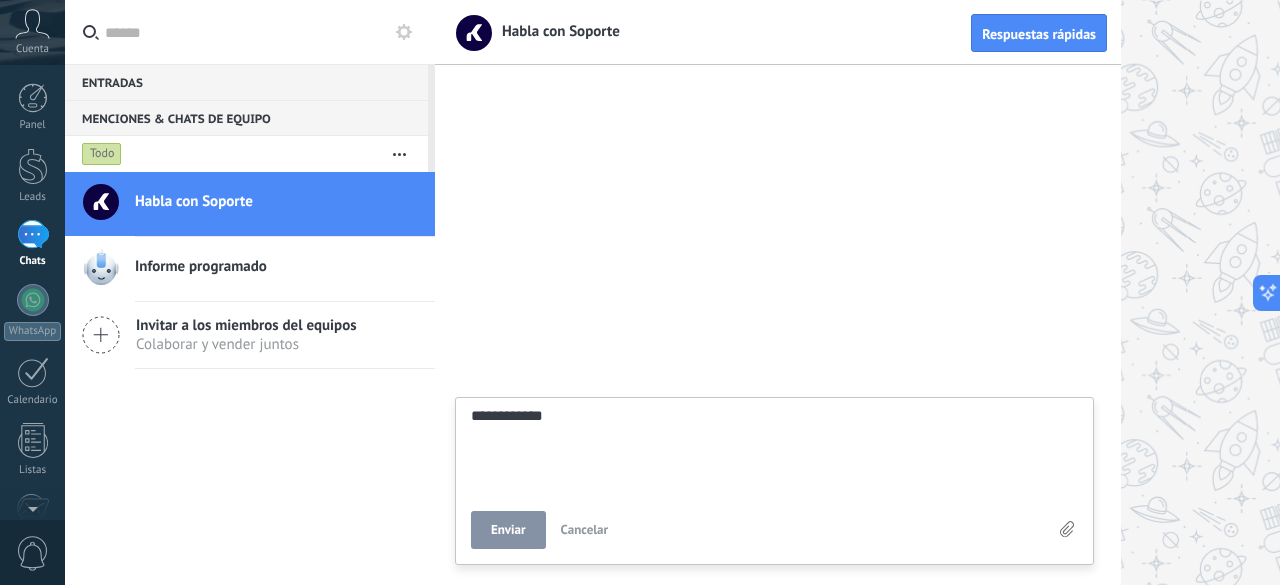 type on "**********" 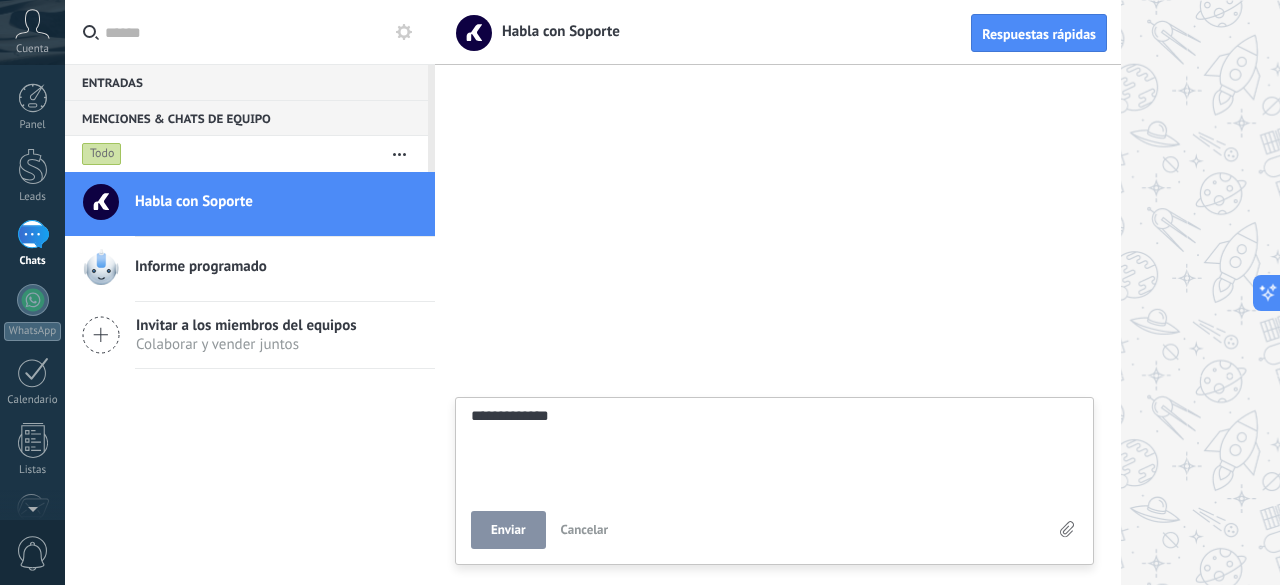 scroll, scrollTop: 19, scrollLeft: 0, axis: vertical 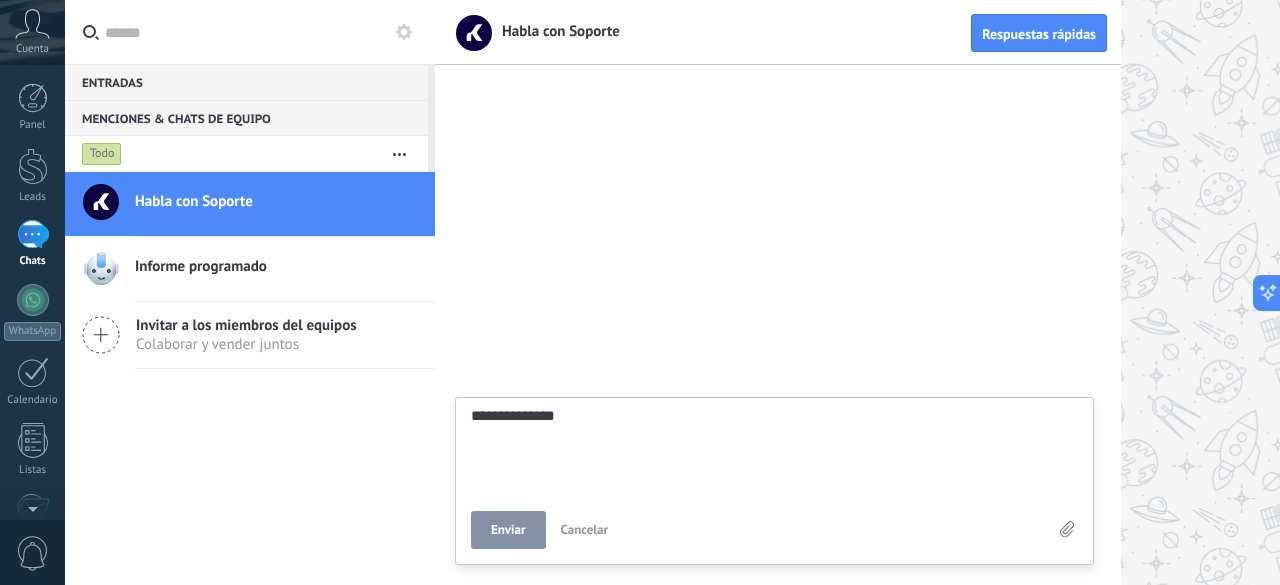 type on "**********" 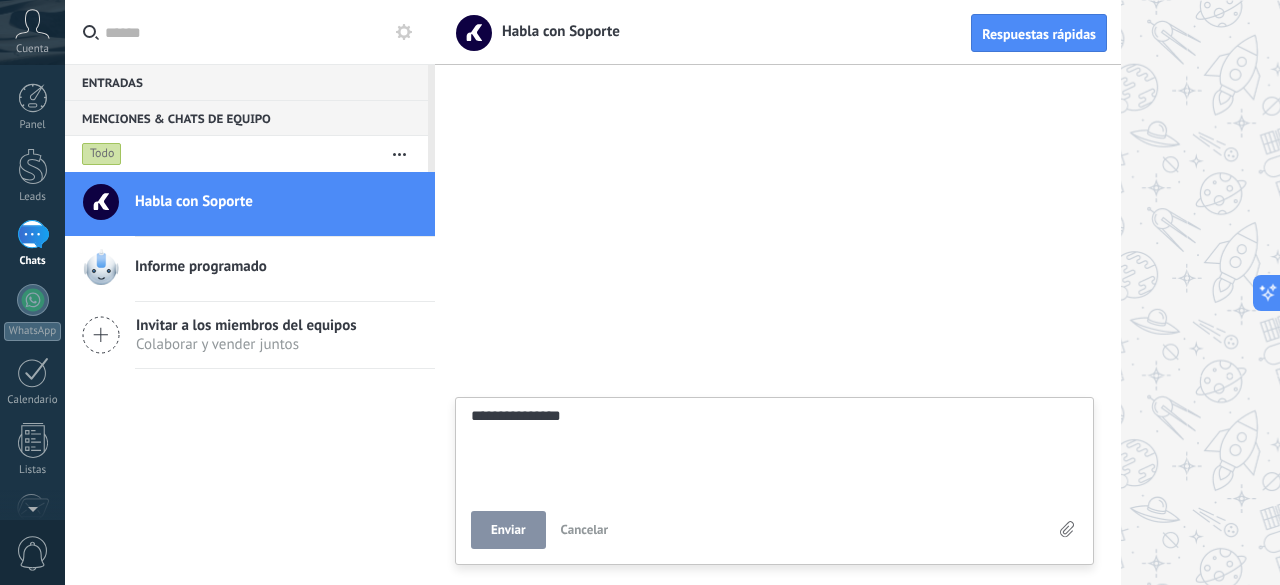 type on "**********" 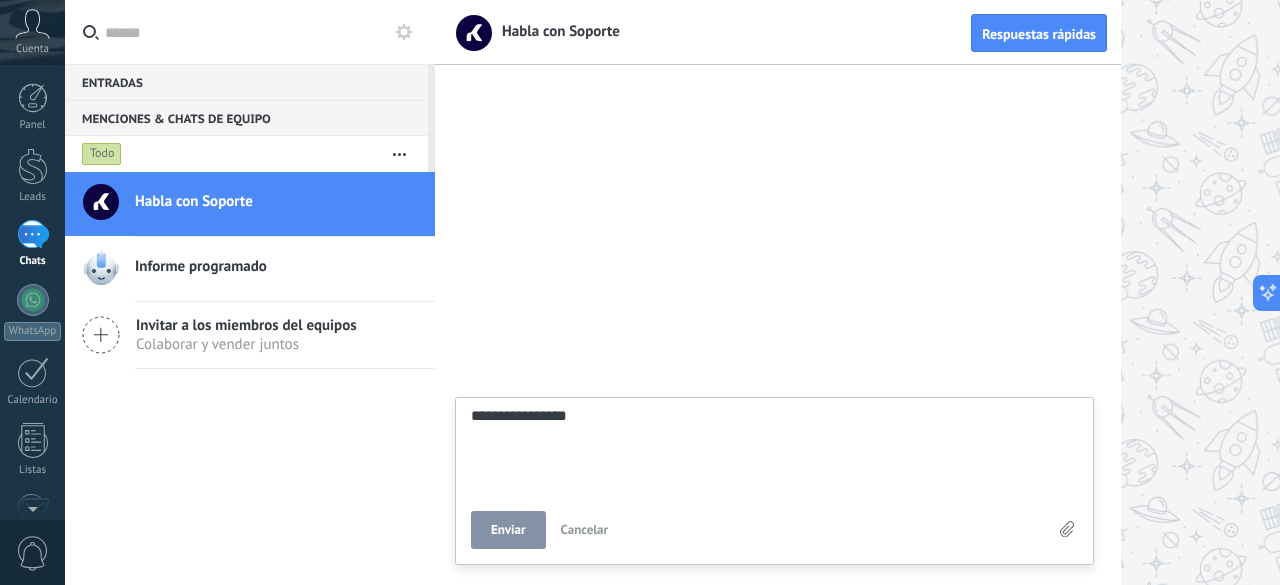 type on "**********" 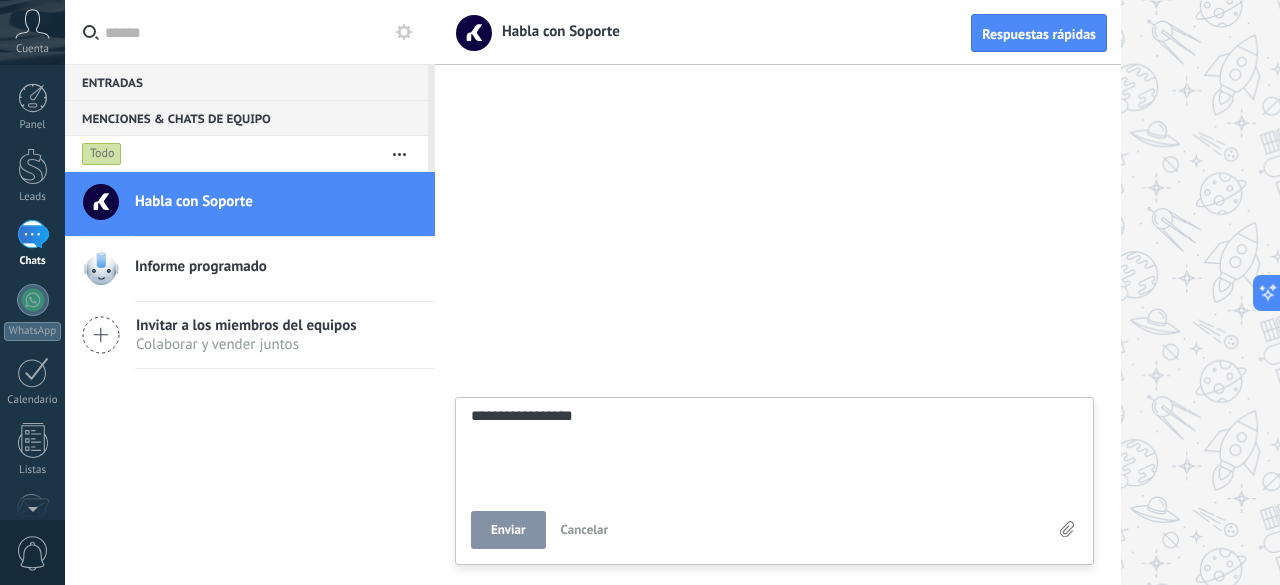 type on "**********" 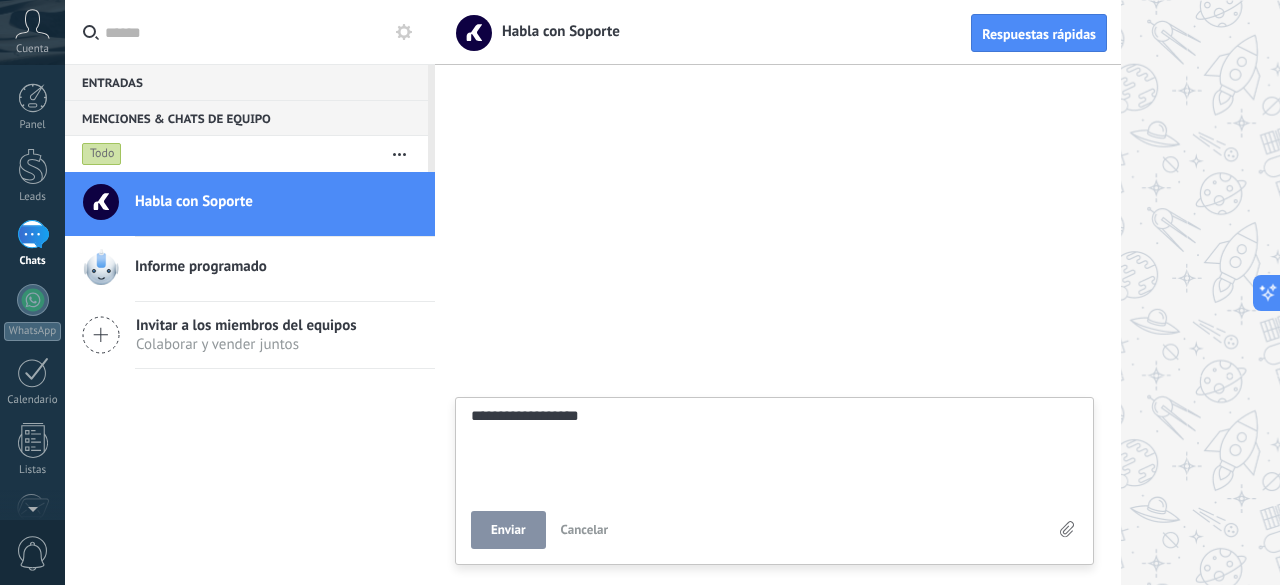 type on "**********" 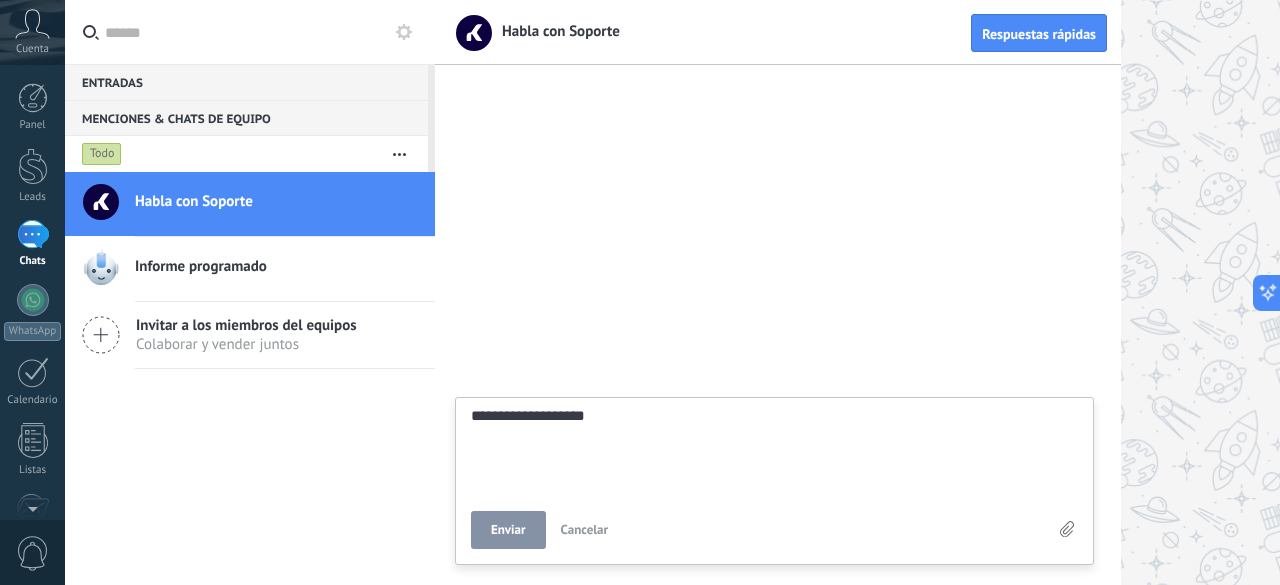type on "**********" 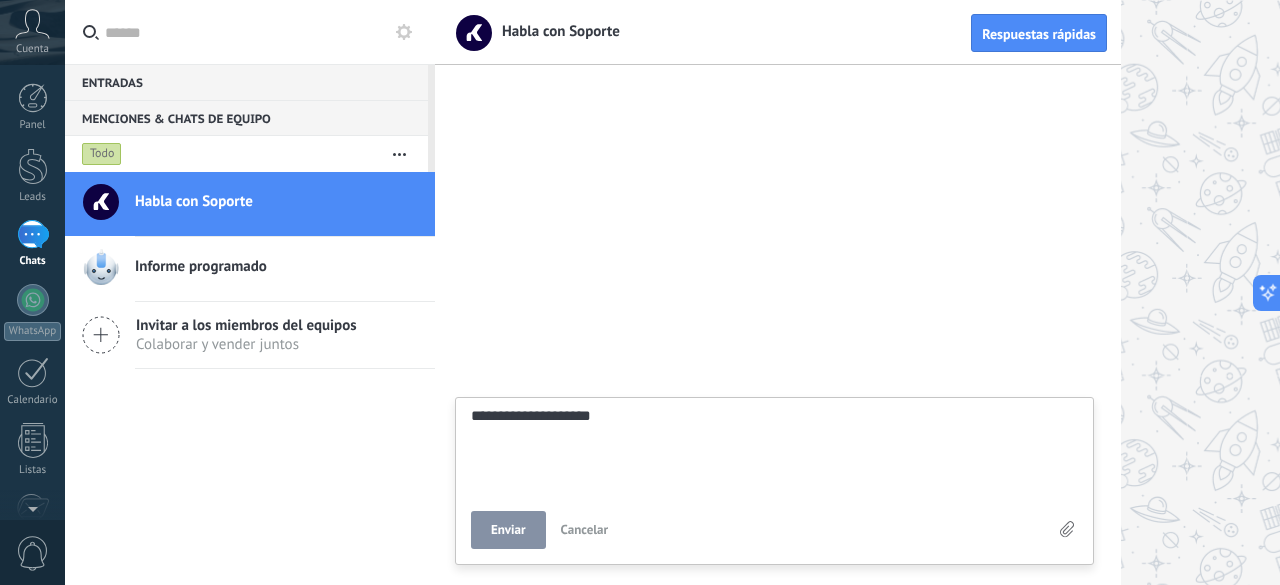 type on "**********" 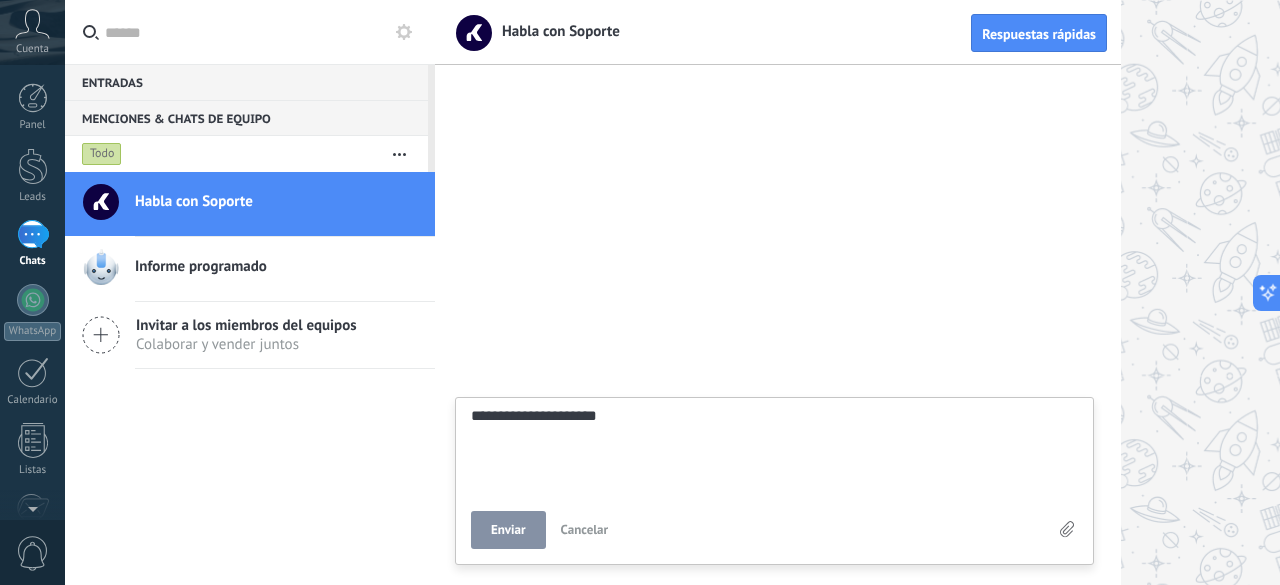 type on "**********" 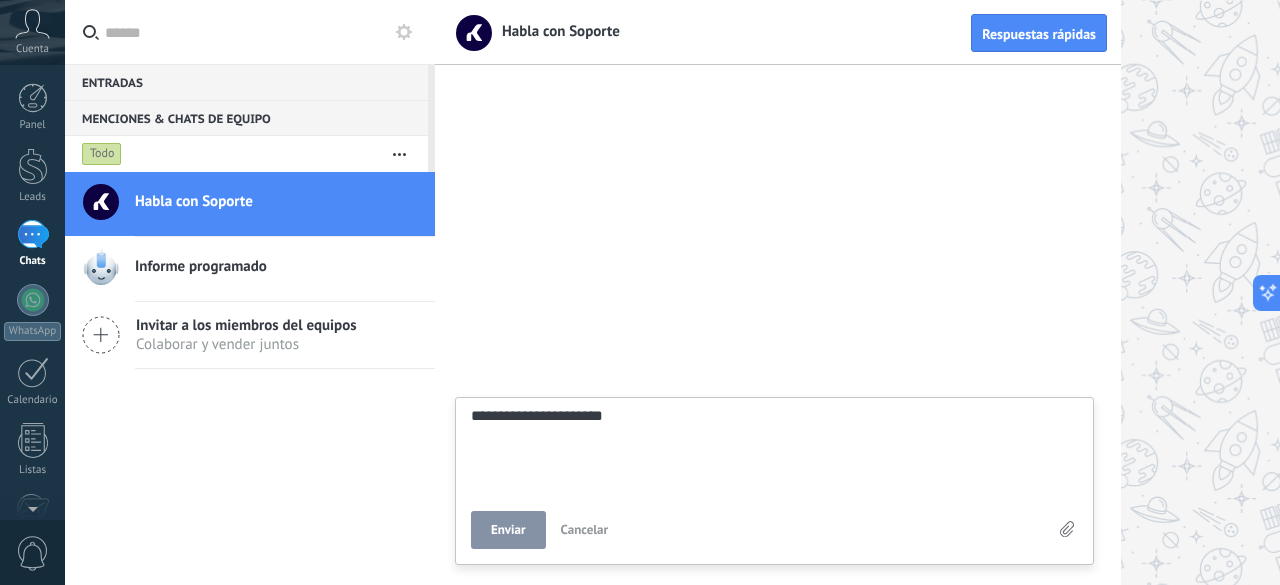 type on "**********" 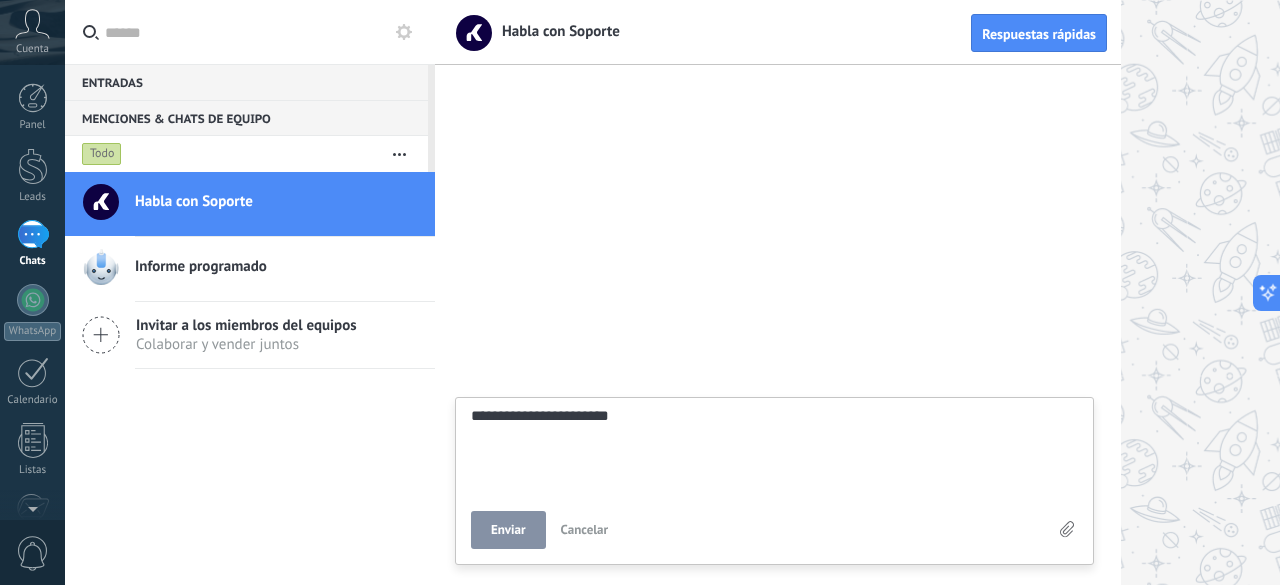 type on "**********" 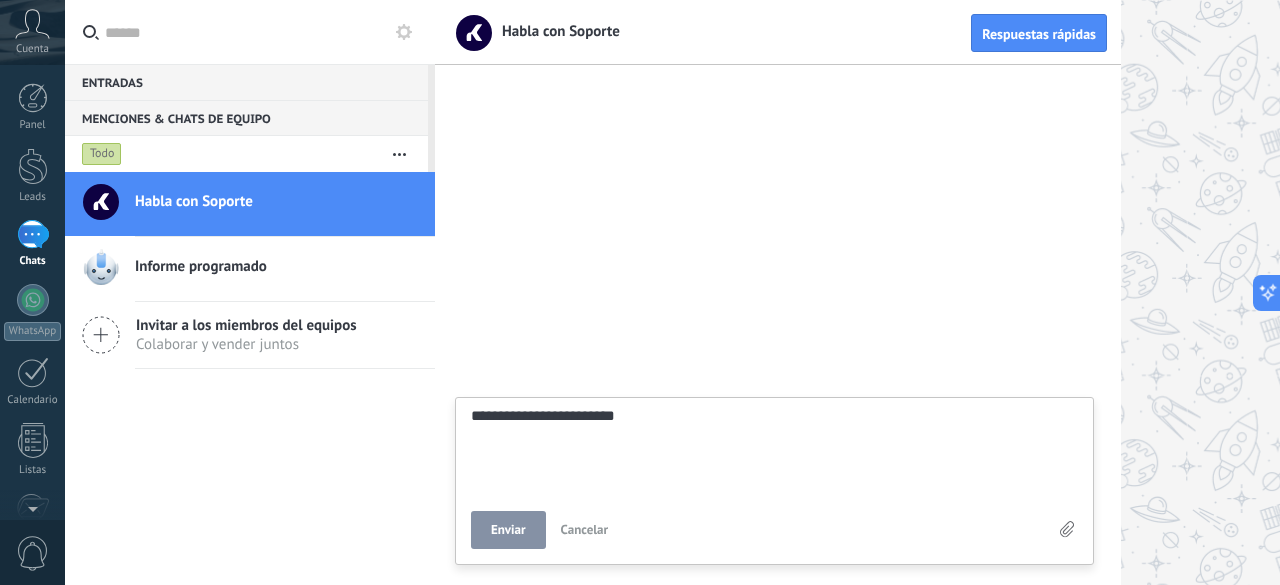 type on "**********" 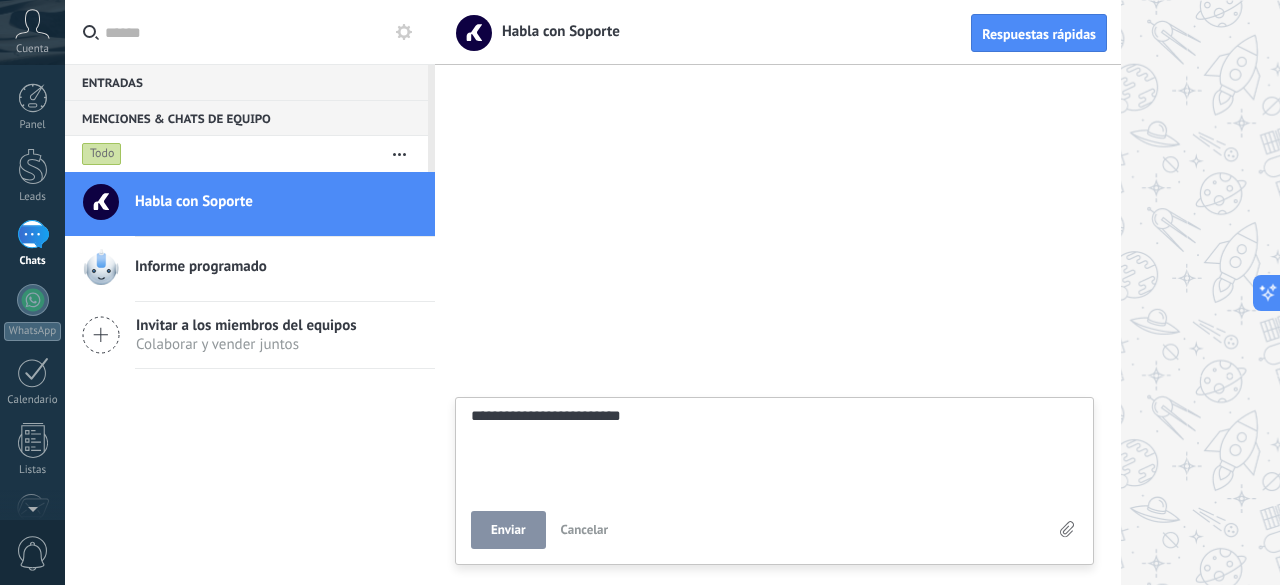 type on "**********" 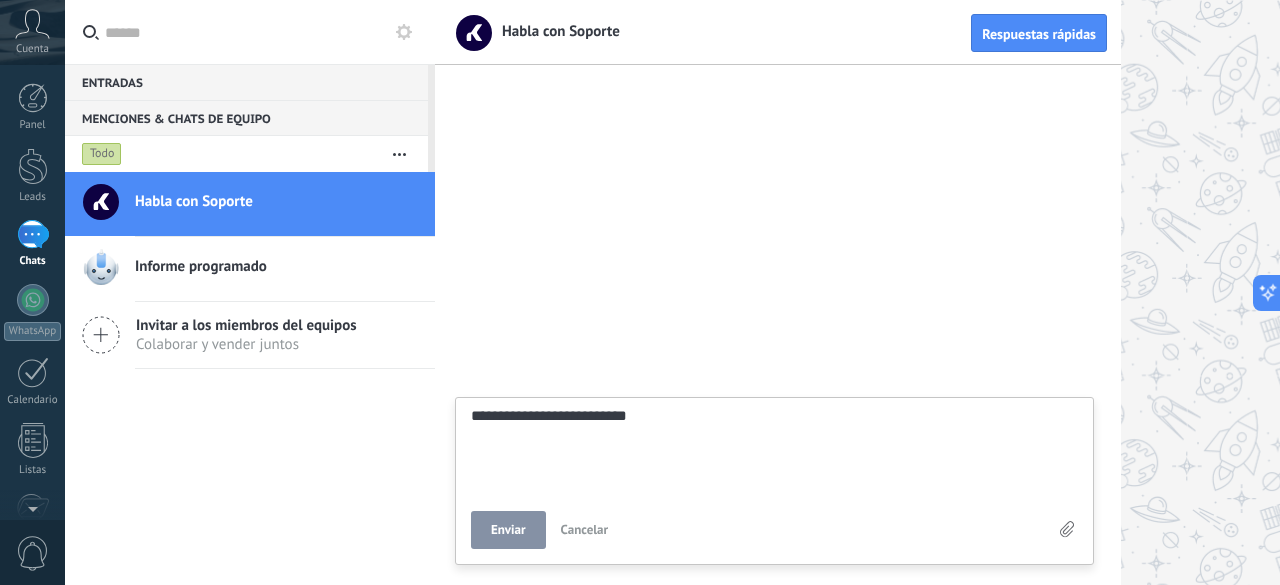 type on "**********" 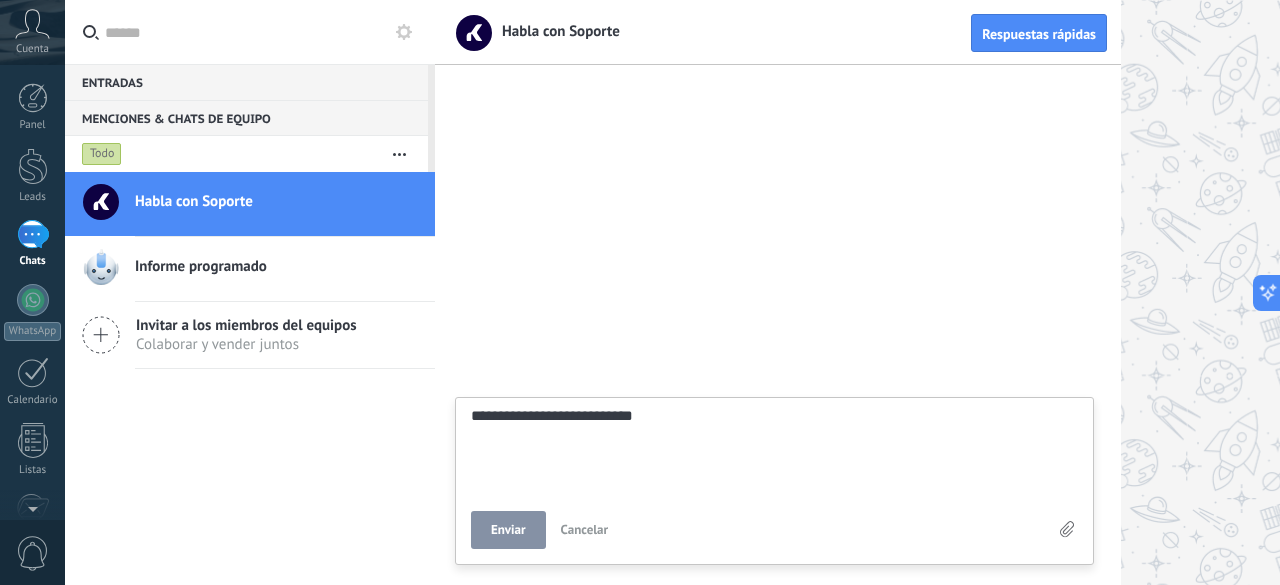 type on "**********" 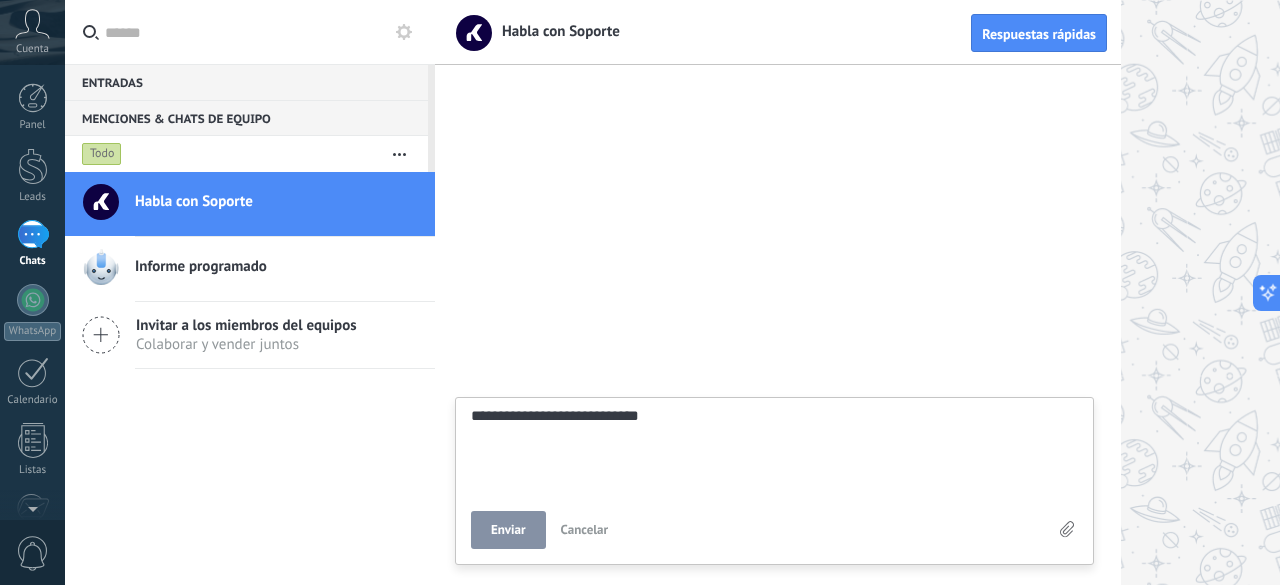 type on "**********" 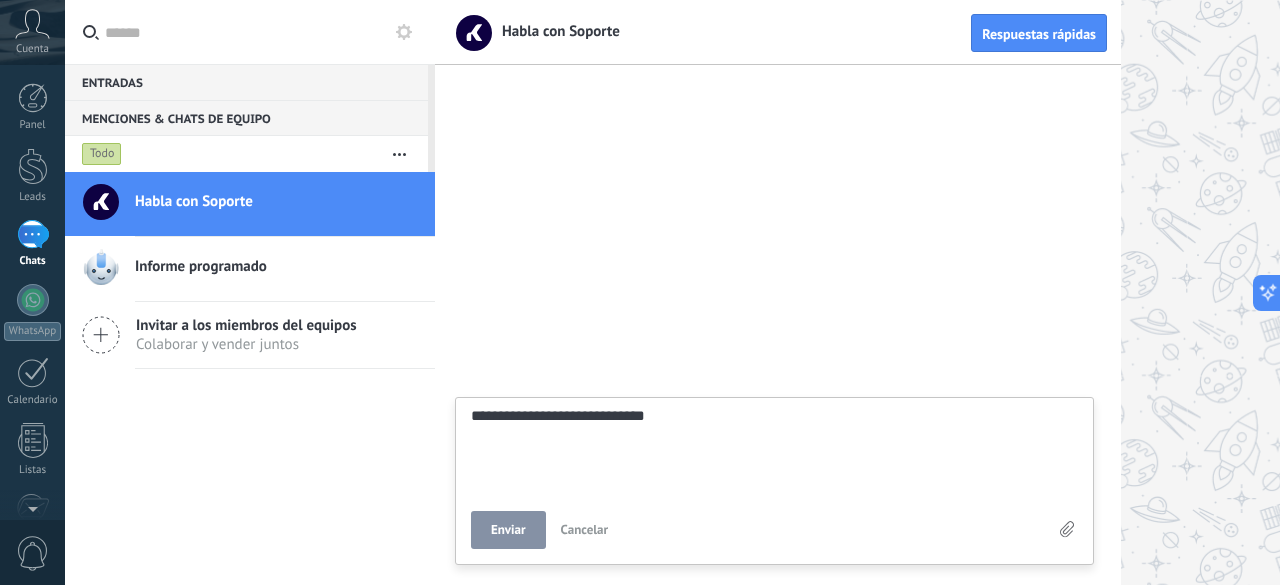 type on "**********" 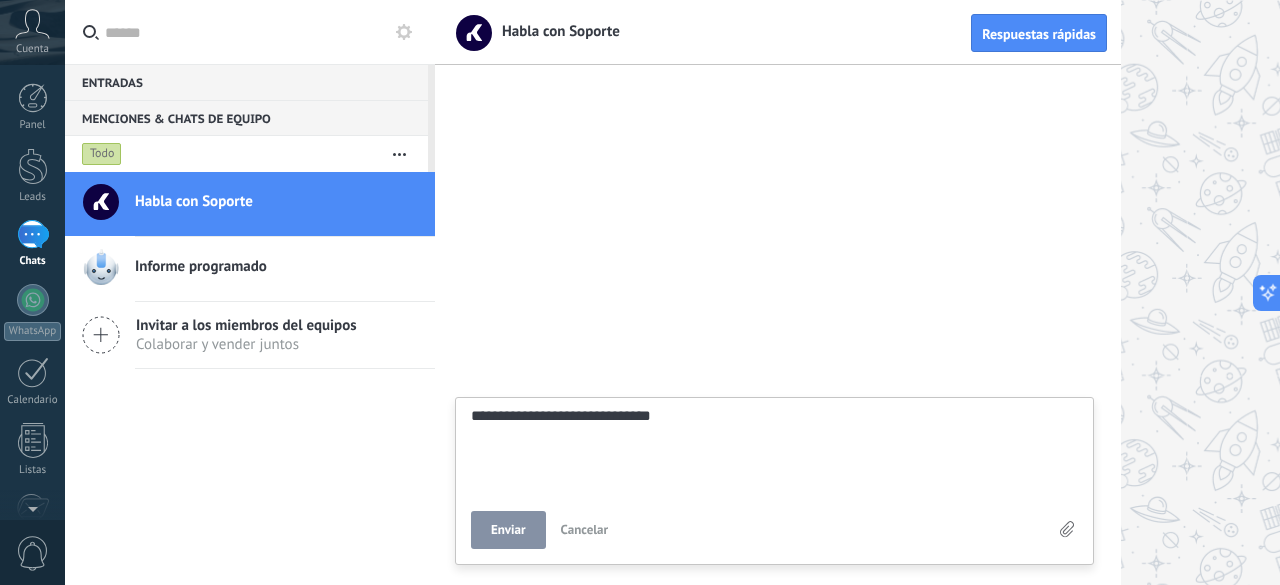 type on "**********" 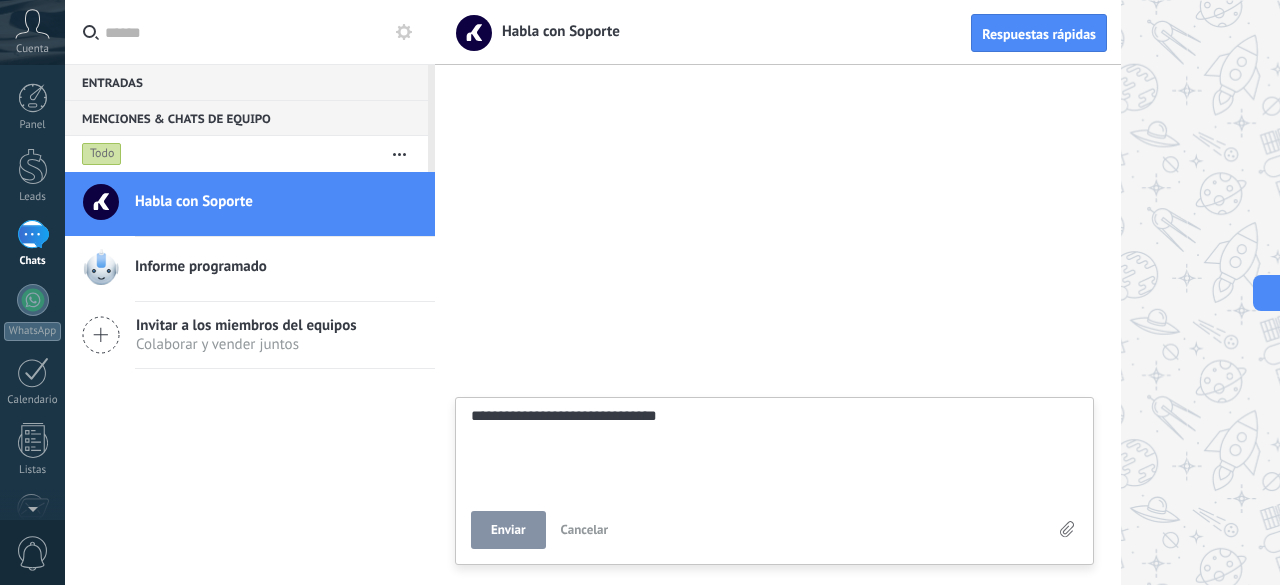 type on "**********" 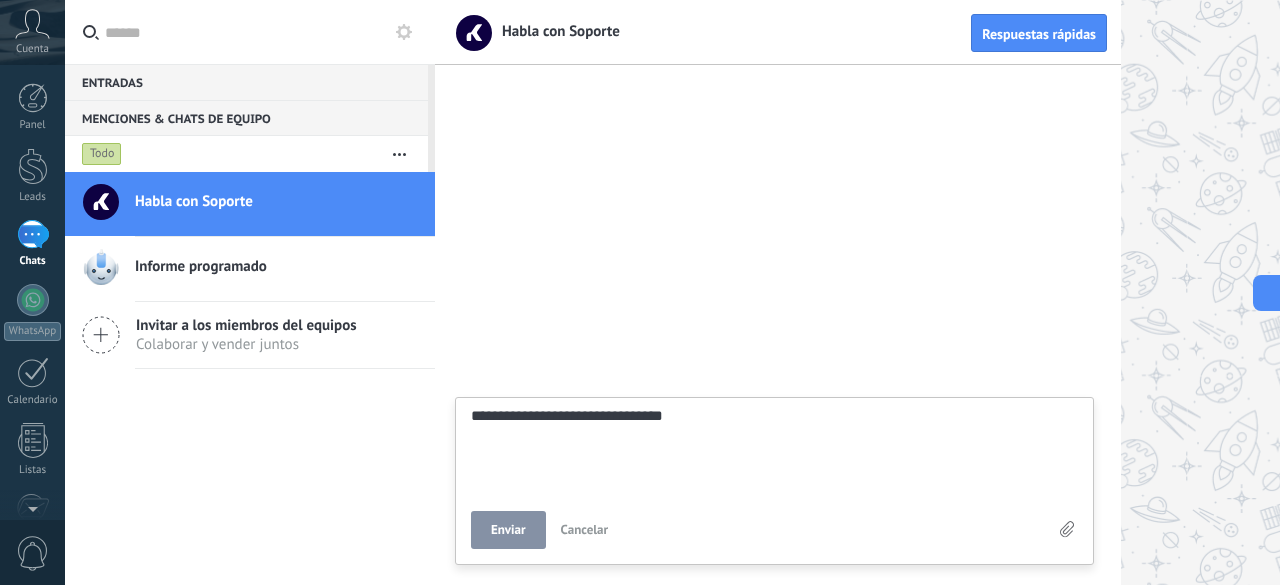 type on "**********" 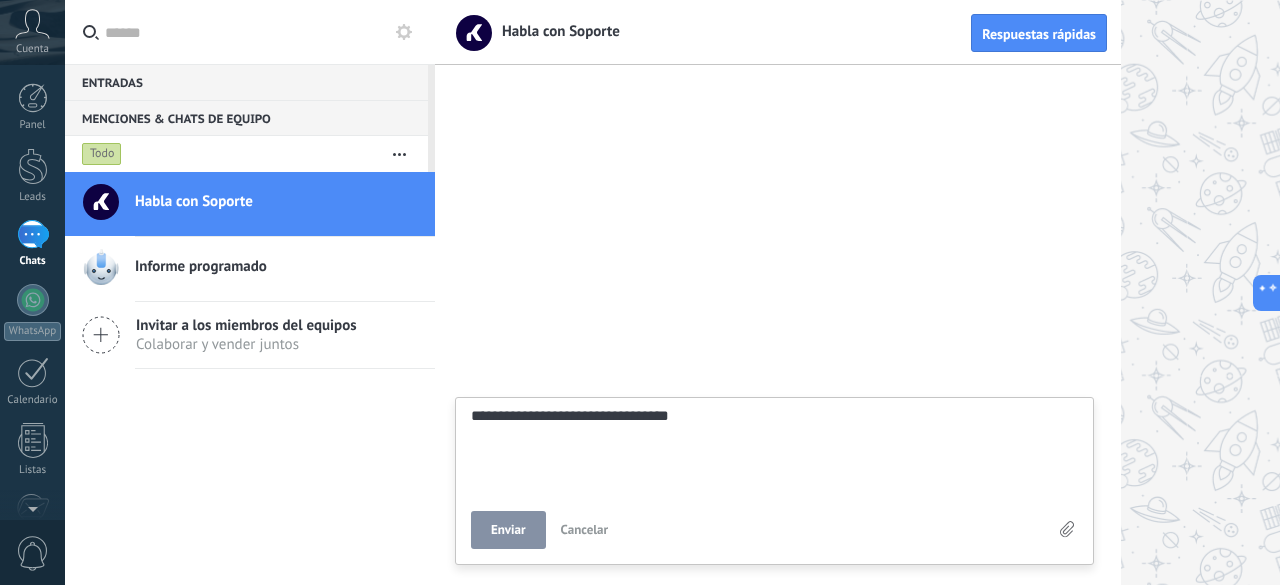 type on "**********" 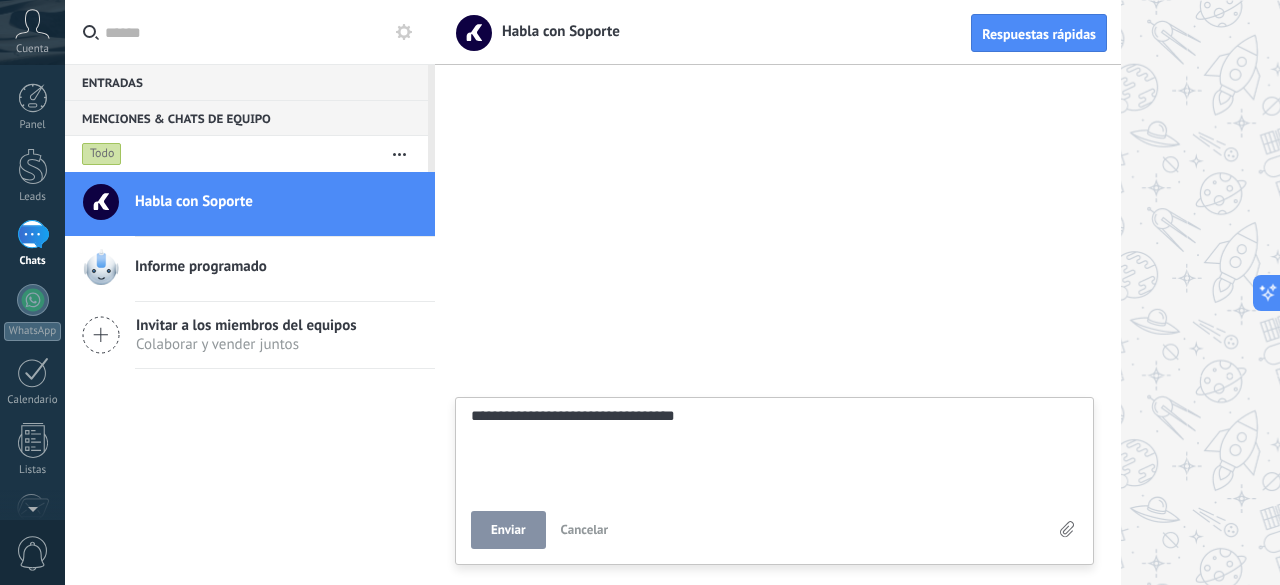 type on "**********" 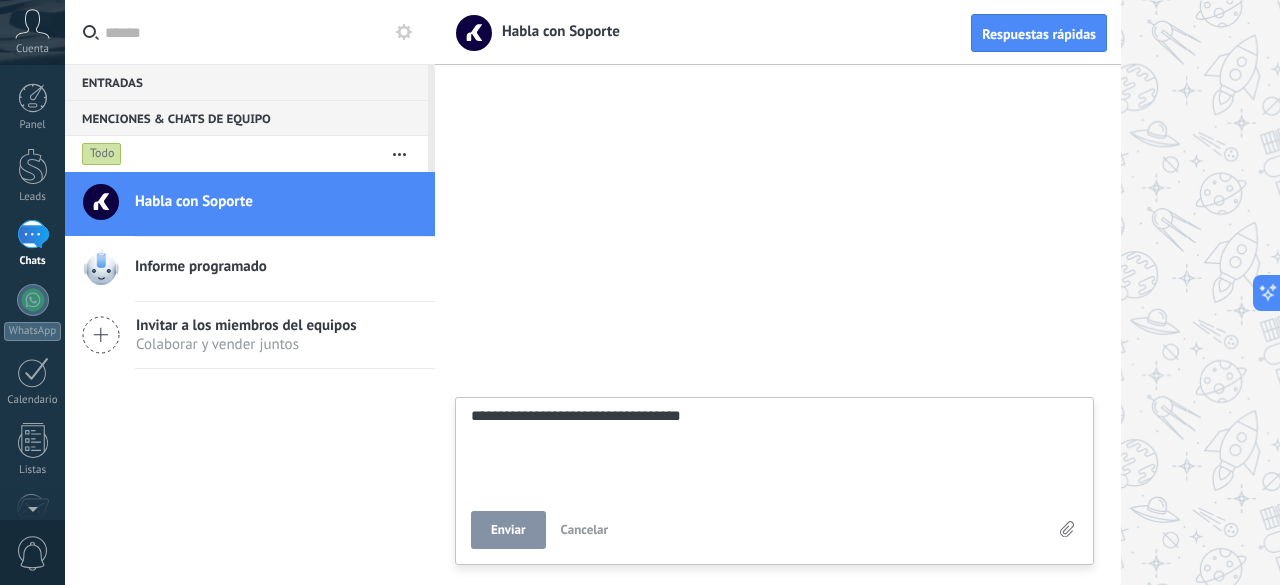 type on "**********" 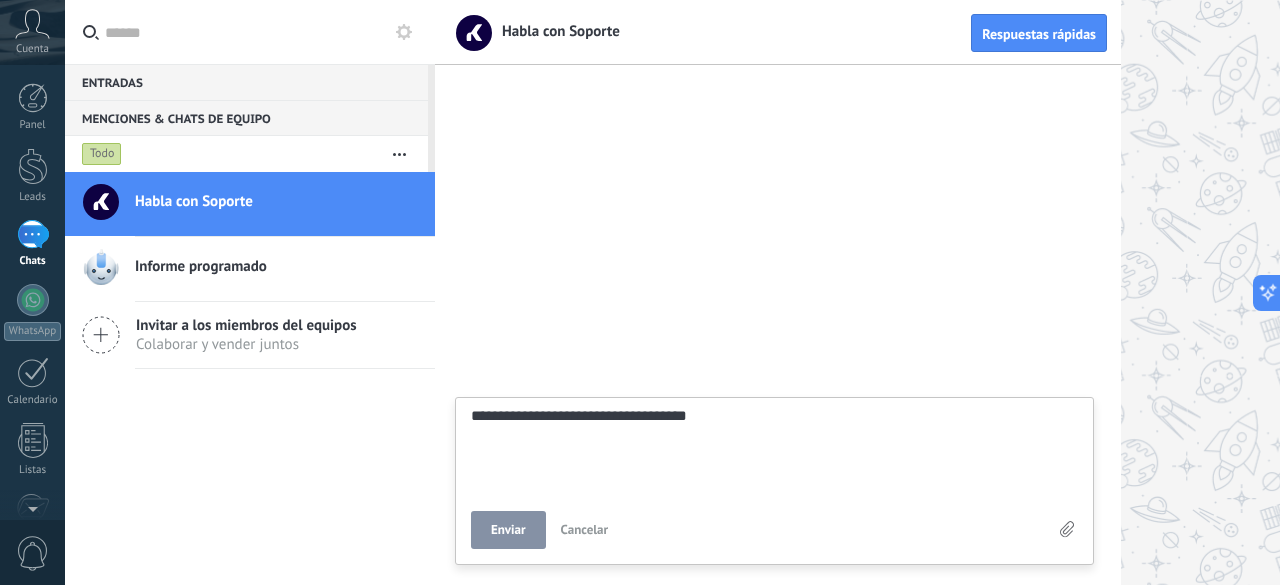 type on "**********" 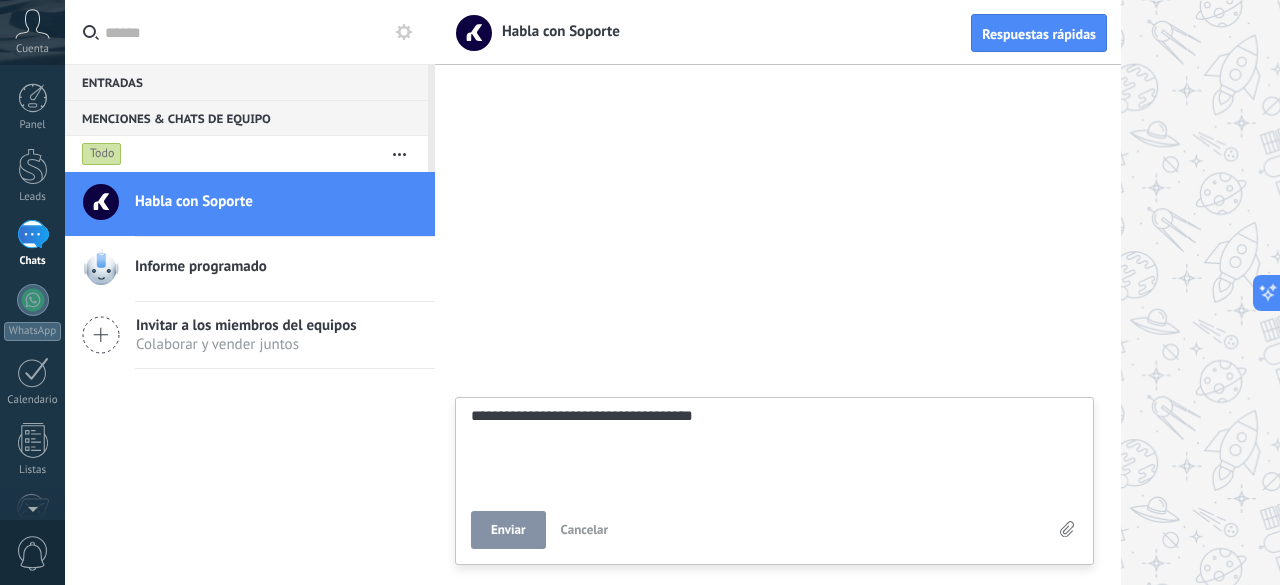 type on "**********" 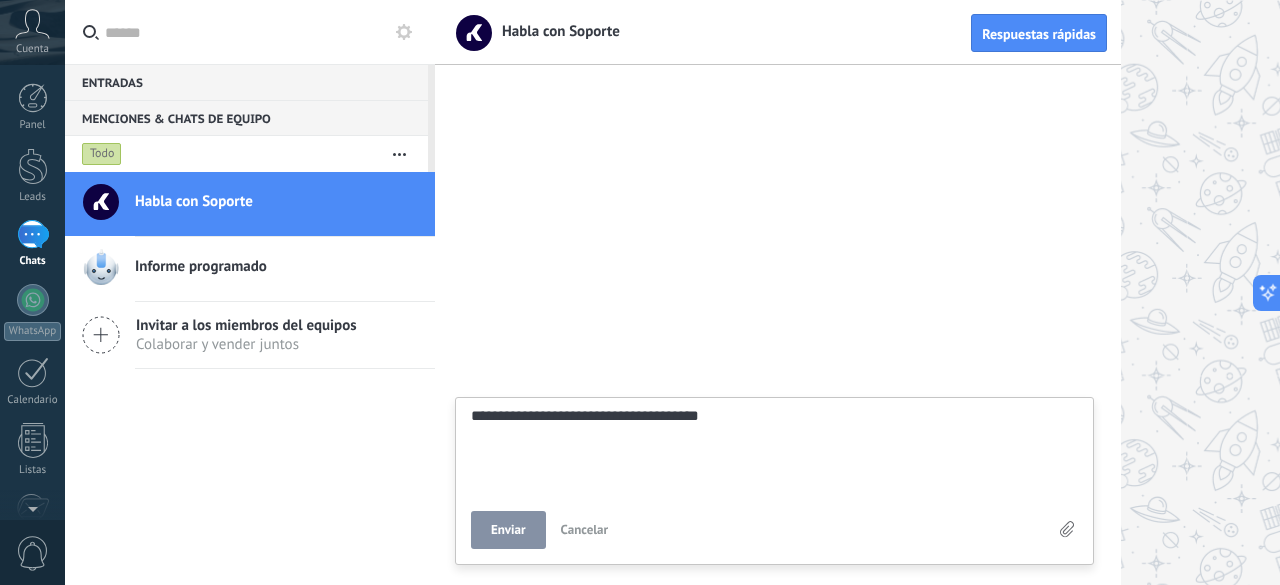 type on "**********" 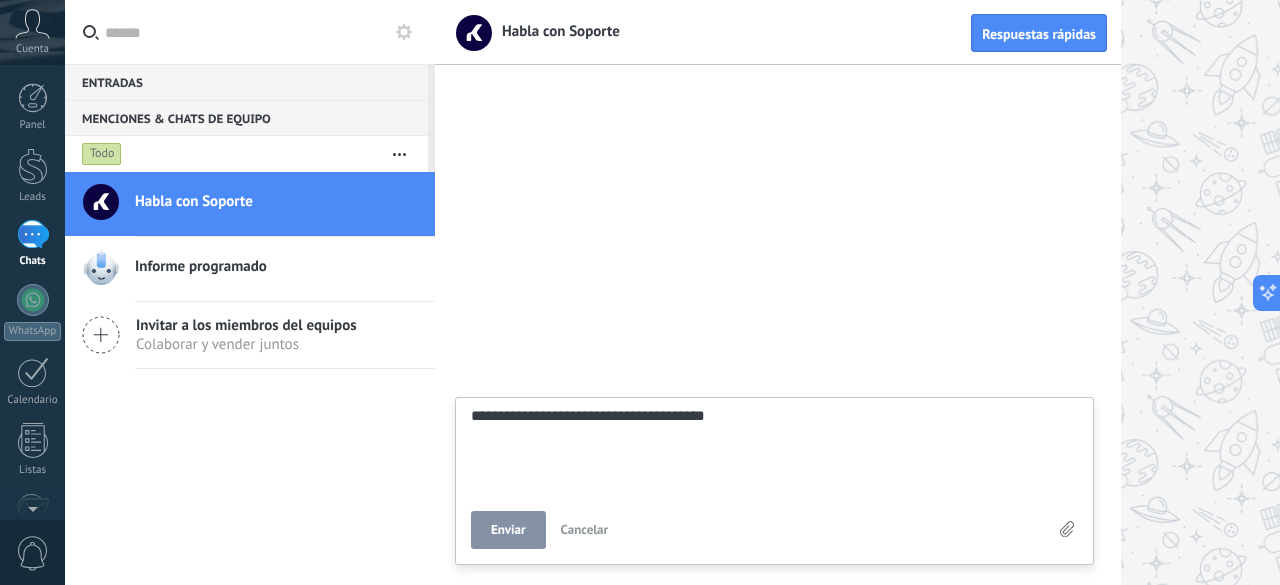 type on "**********" 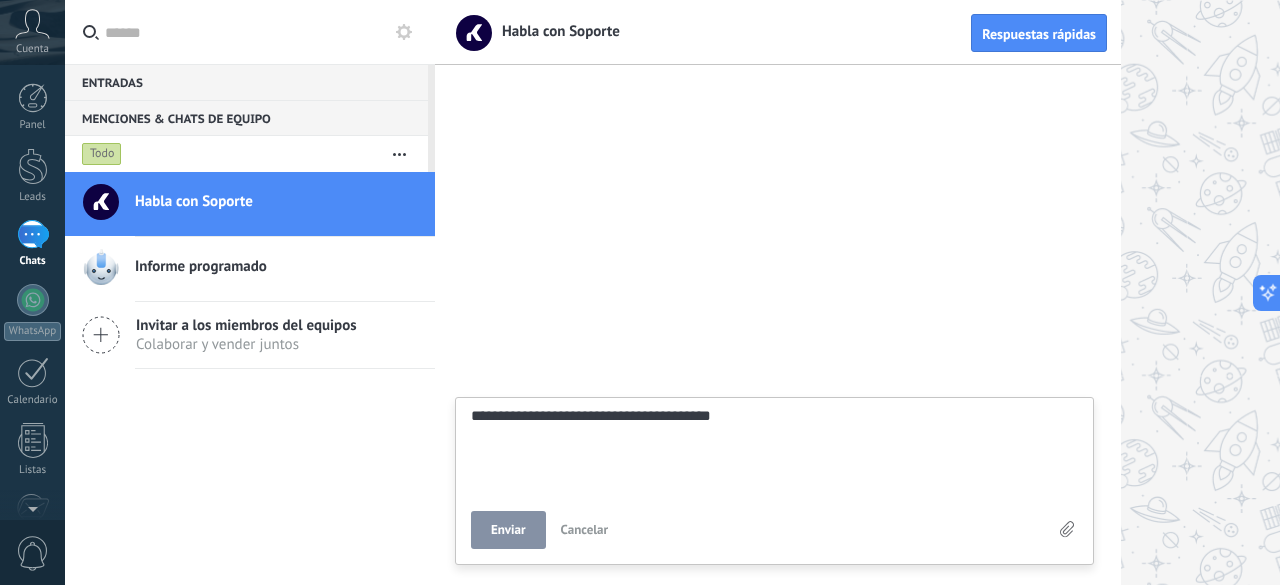 type on "**********" 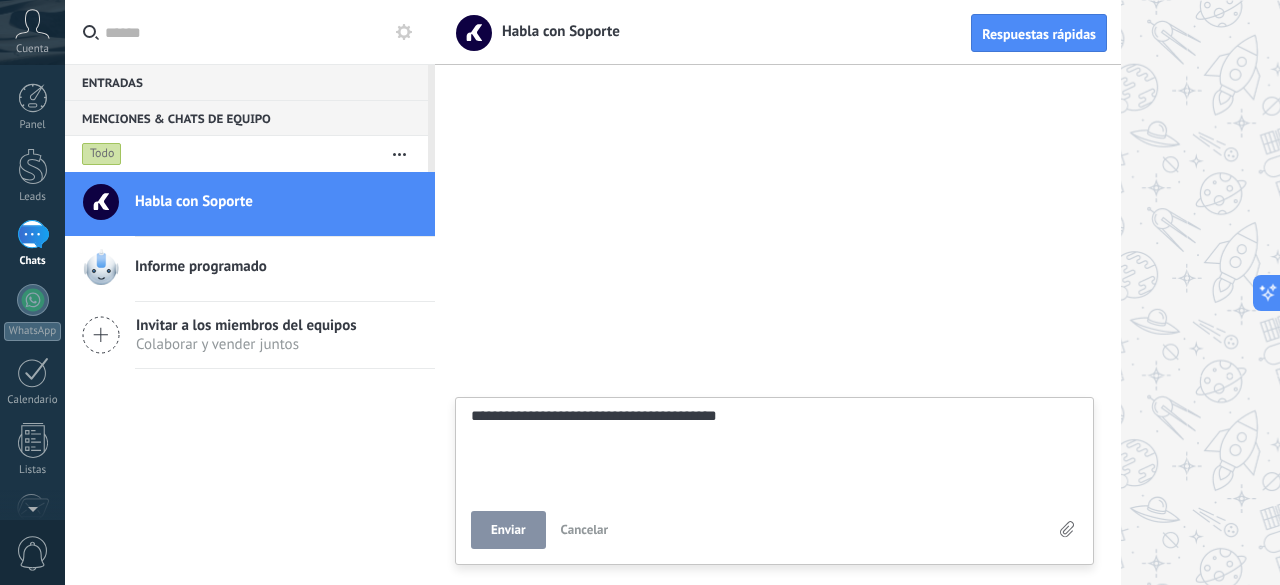type on "**********" 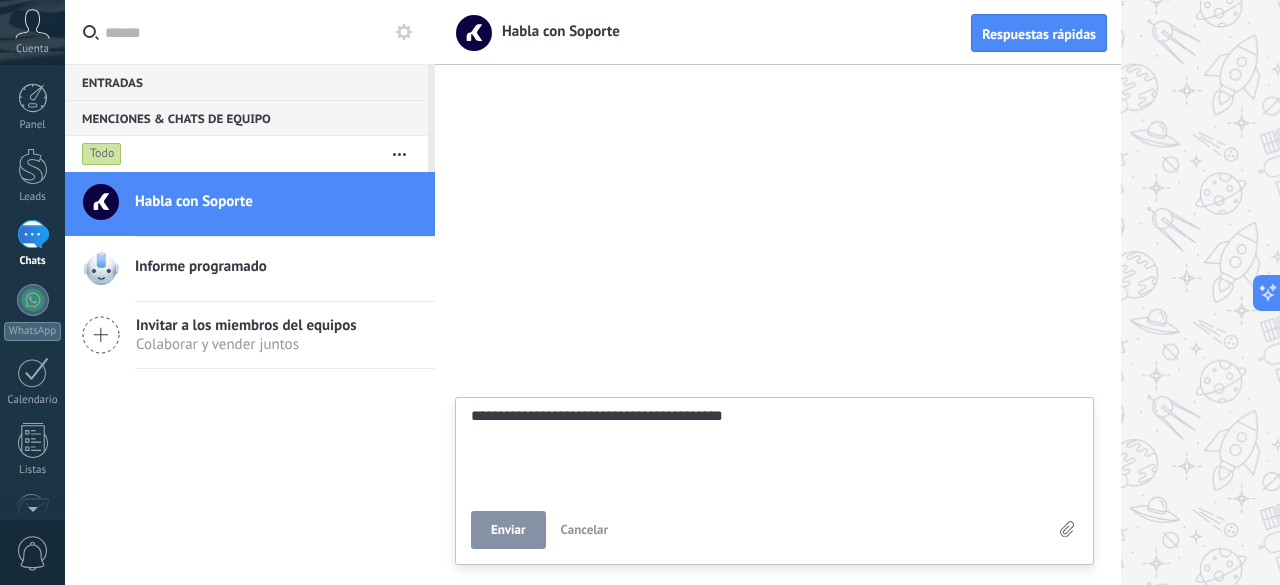 type on "**********" 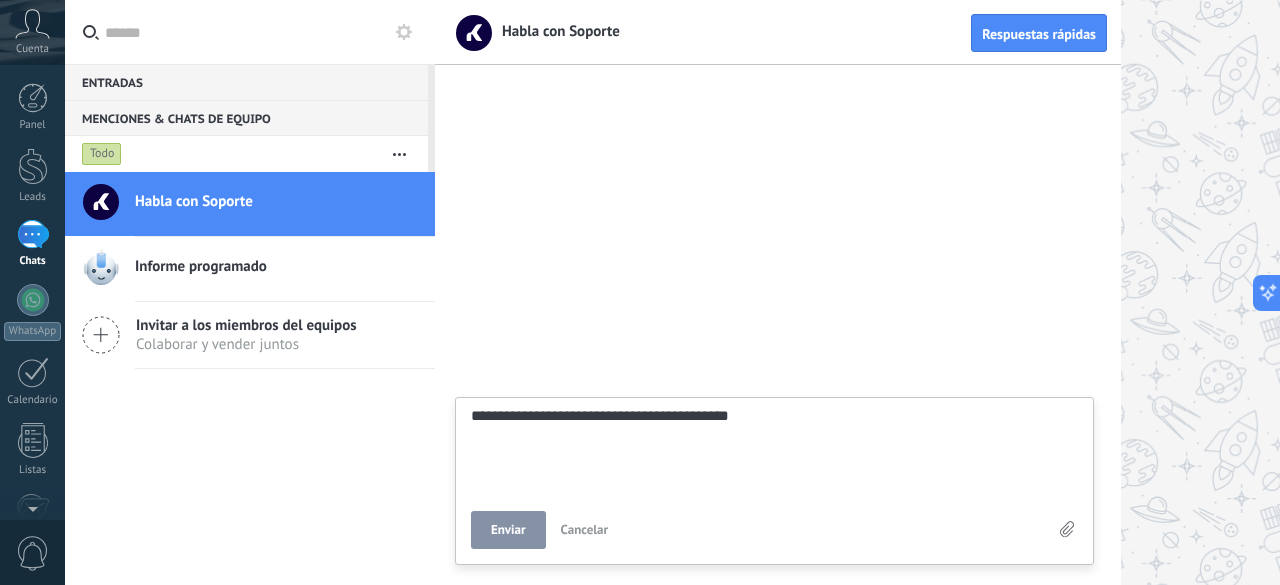 type on "**********" 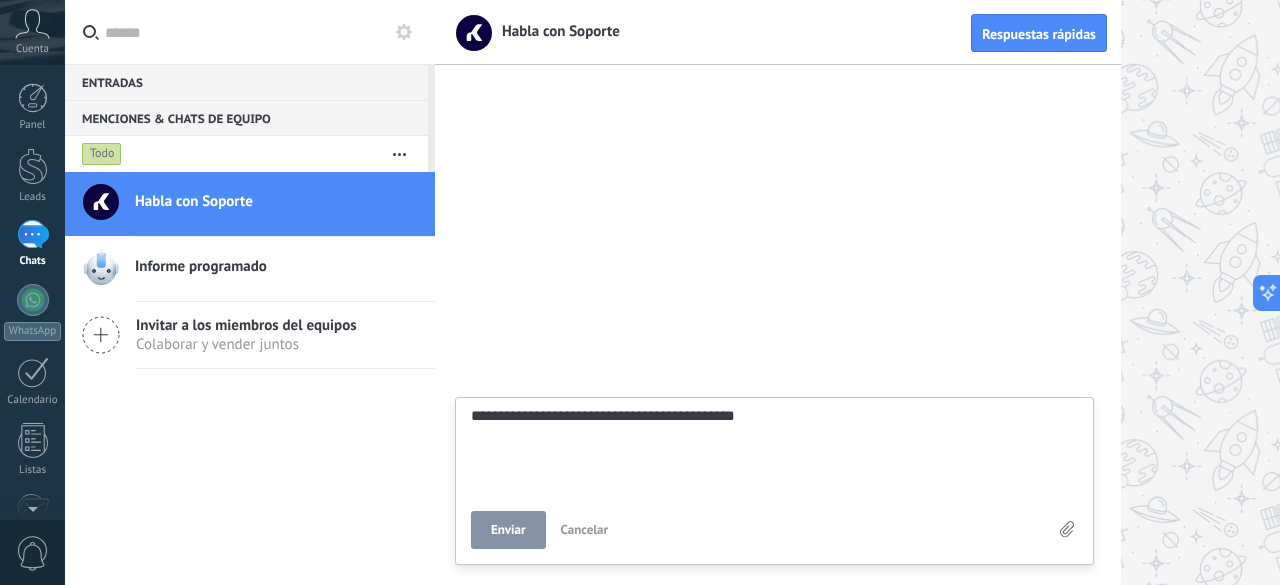 type on "**********" 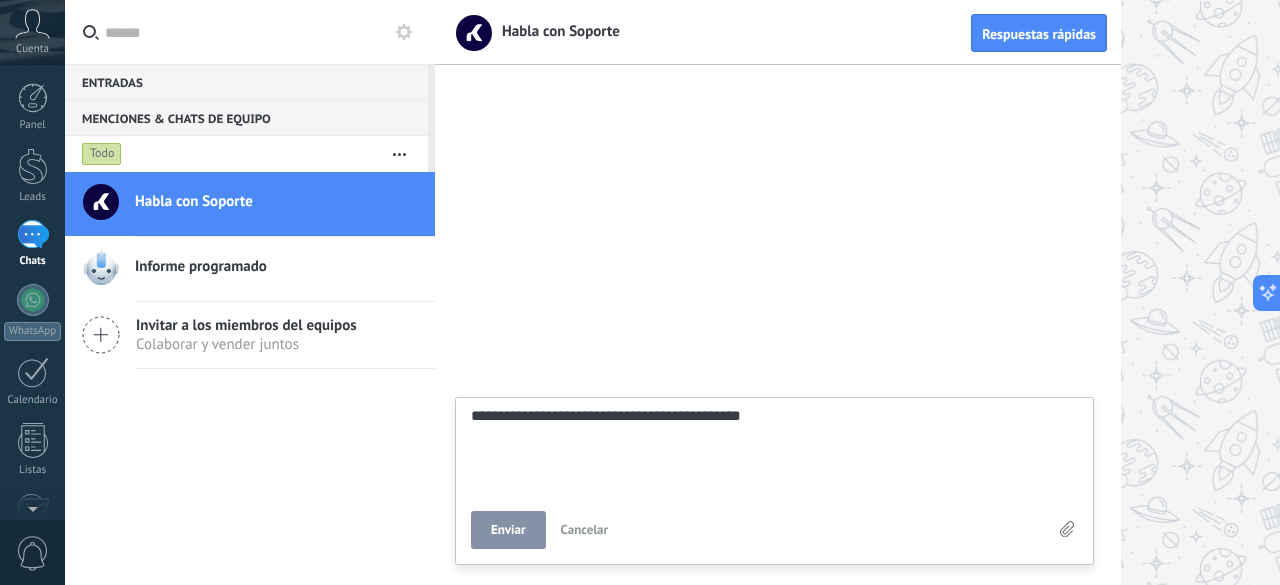 type on "**********" 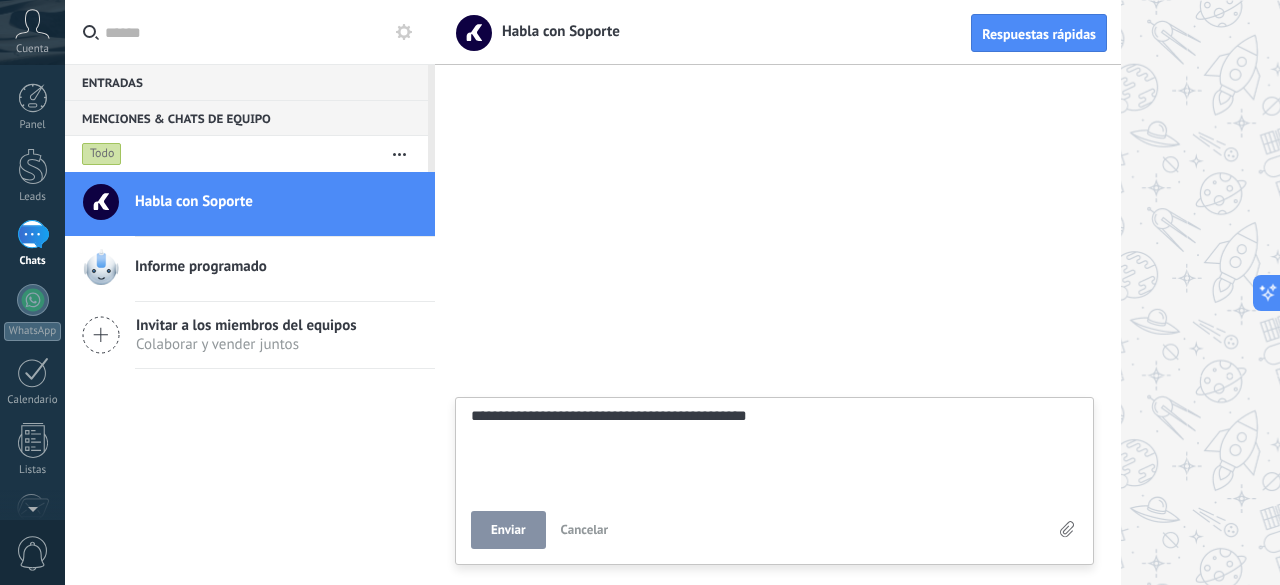 type on "**********" 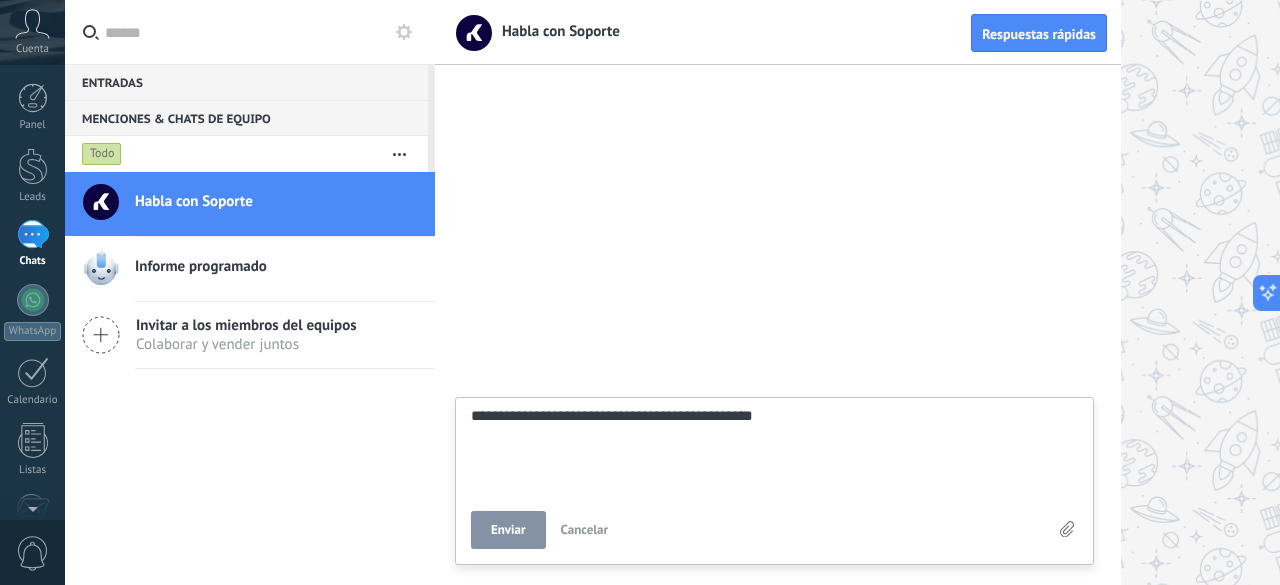 scroll, scrollTop: 19, scrollLeft: 0, axis: vertical 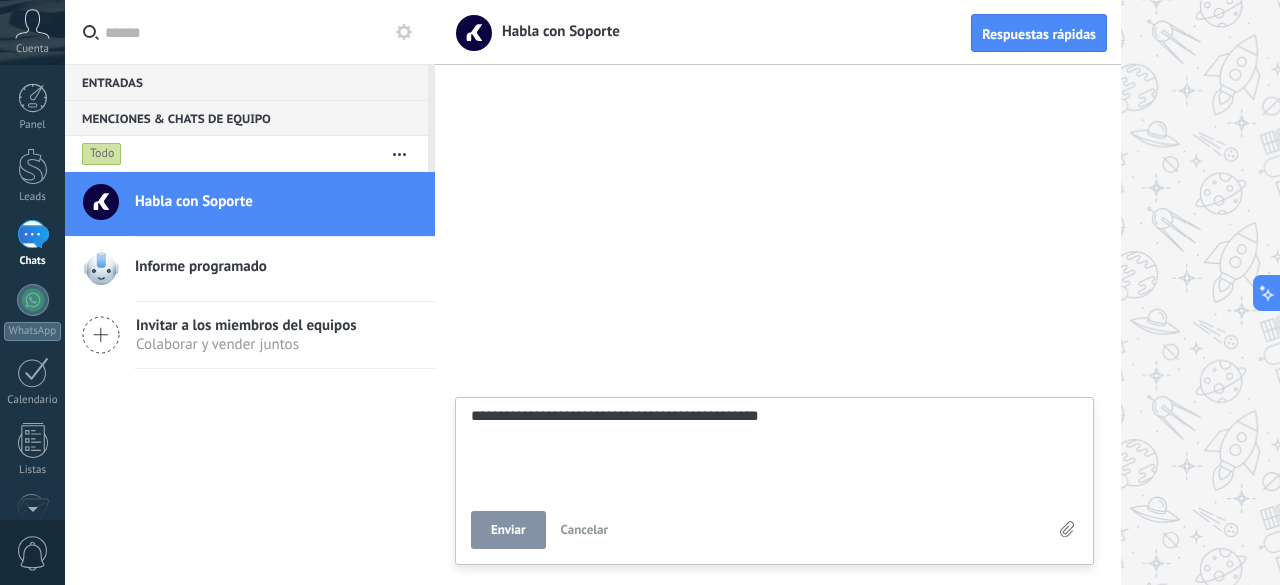 type on "**********" 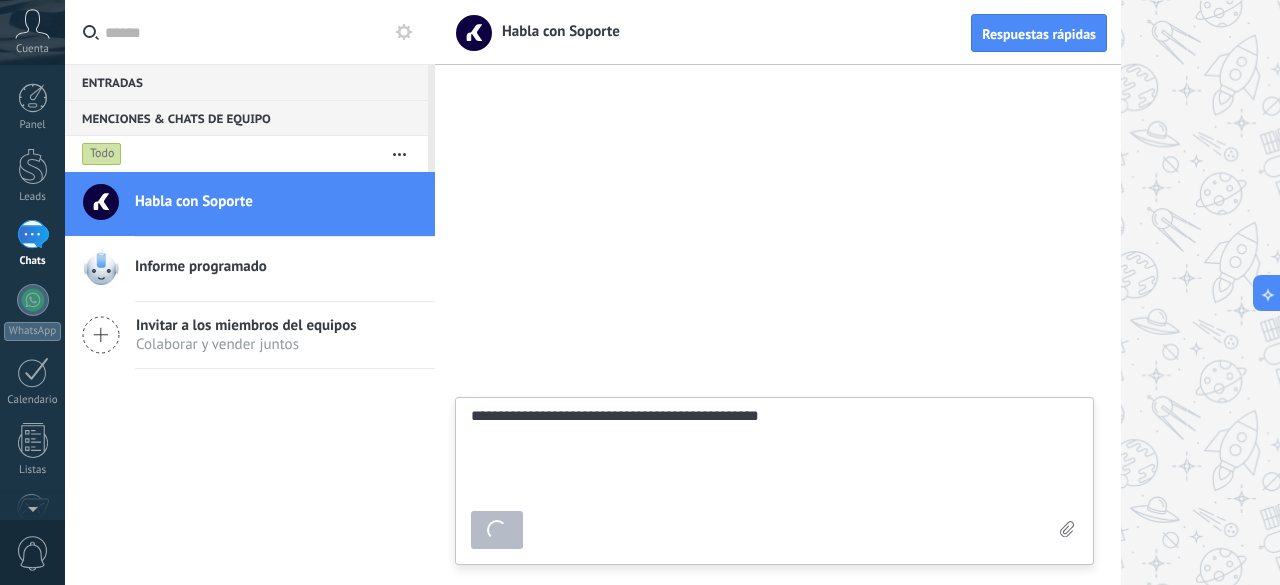 type on "*******" 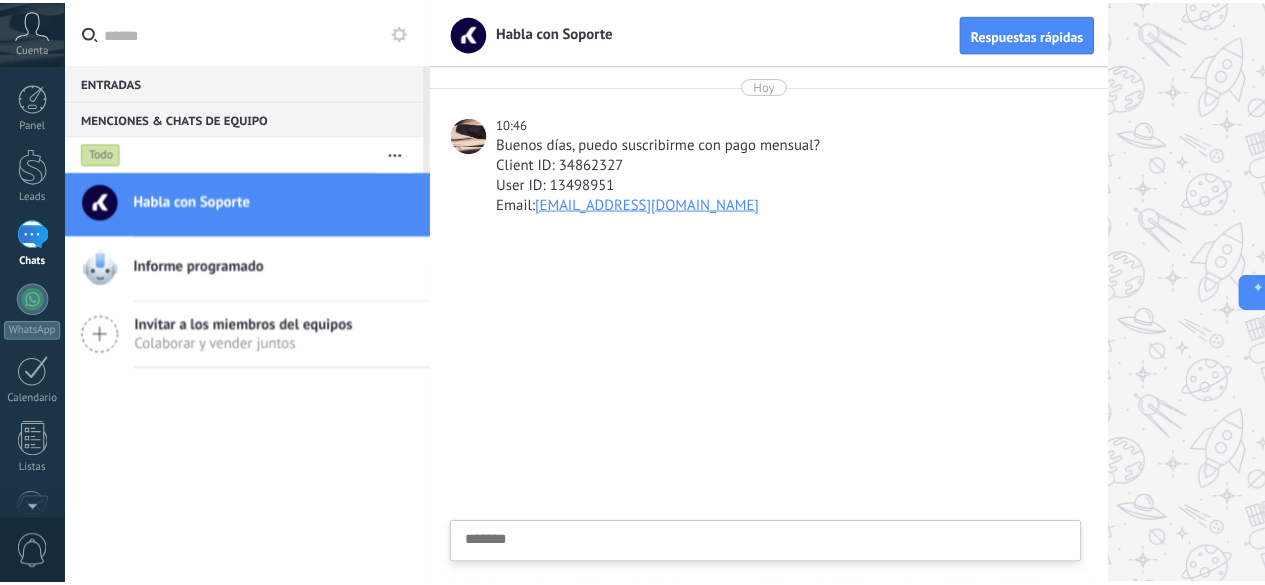 scroll, scrollTop: 19, scrollLeft: 0, axis: vertical 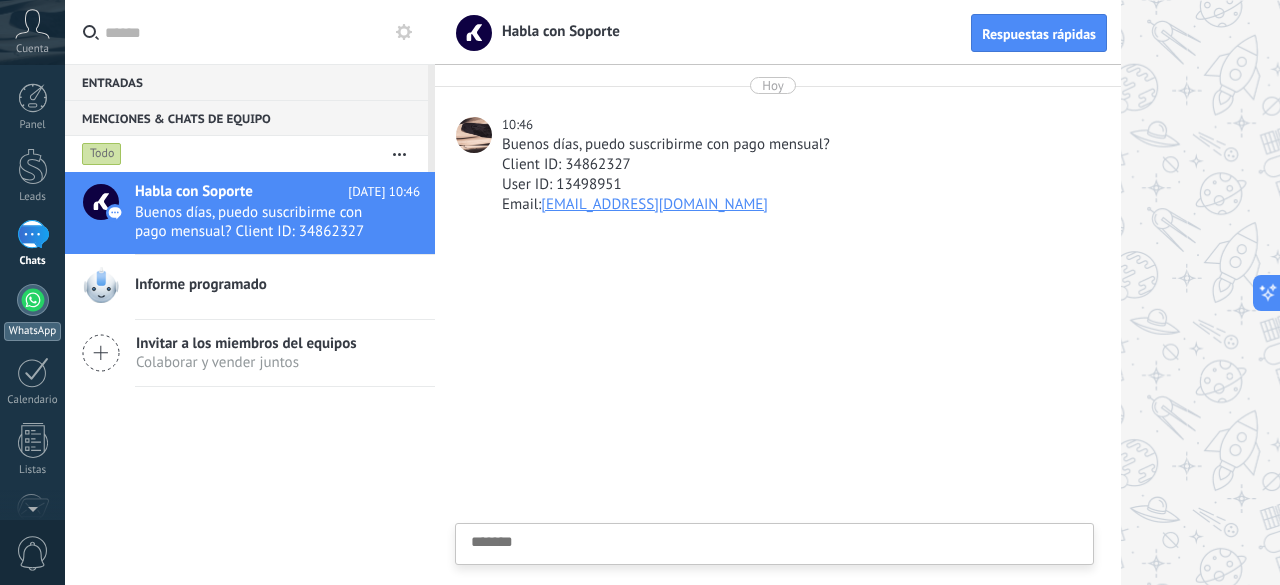 click at bounding box center [33, 300] 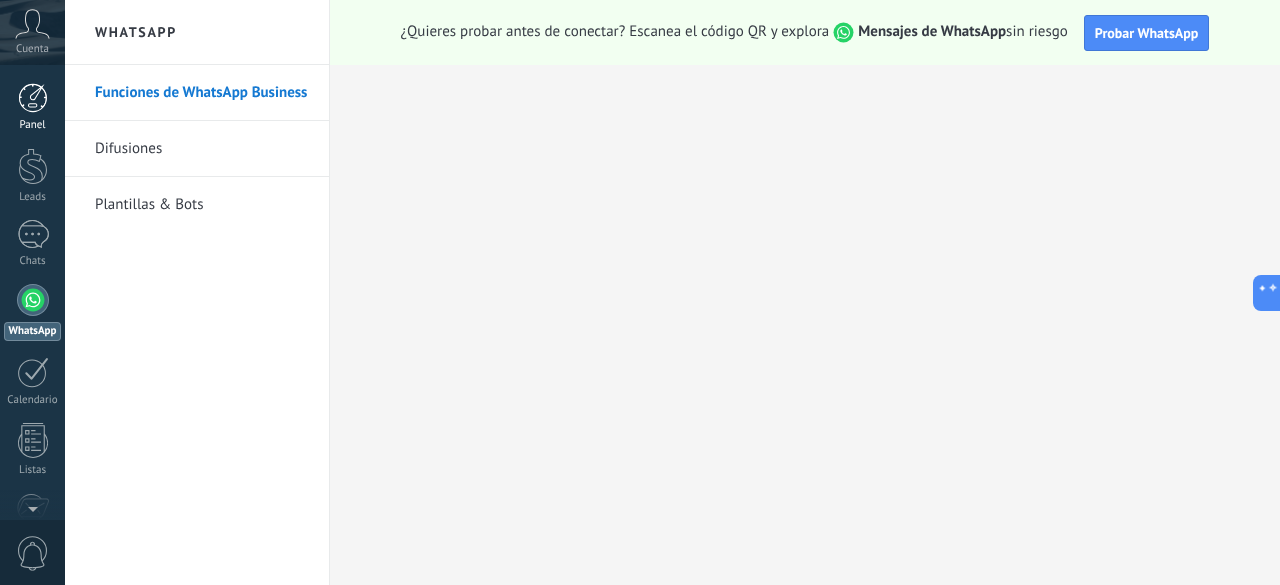 click at bounding box center [33, 98] 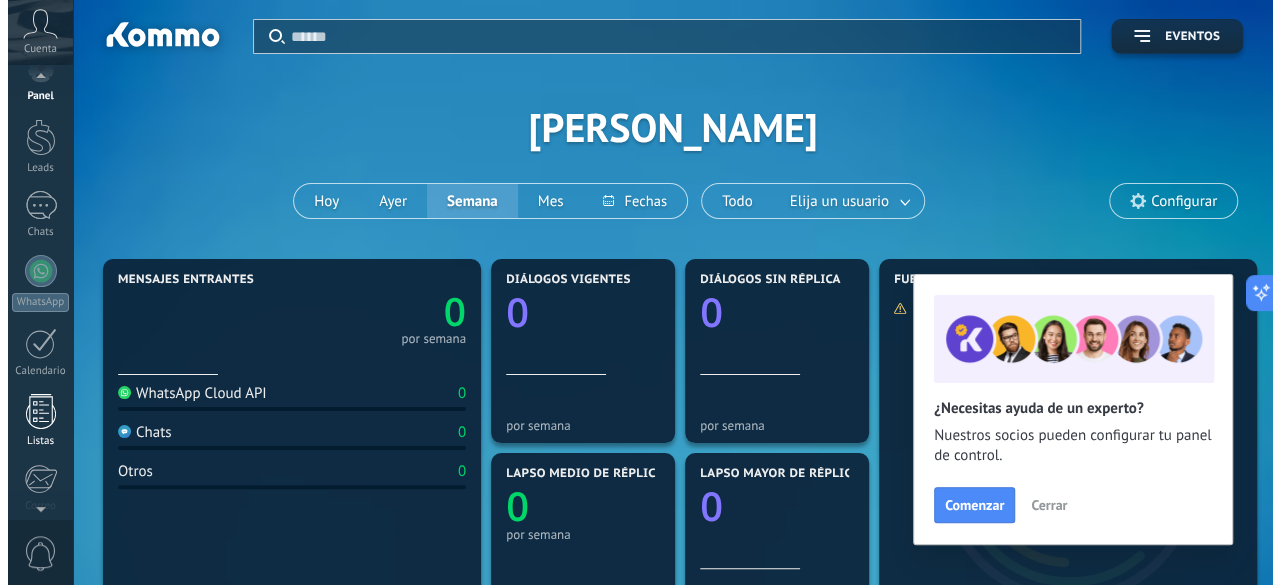 scroll, scrollTop: 56, scrollLeft: 0, axis: vertical 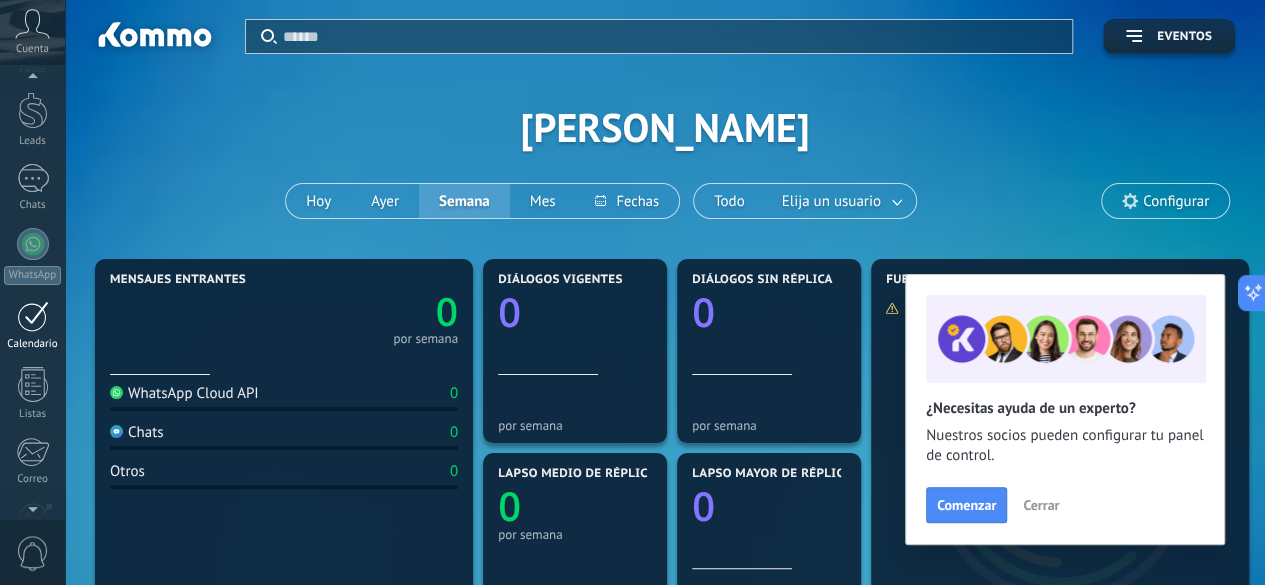 click at bounding box center (33, 316) 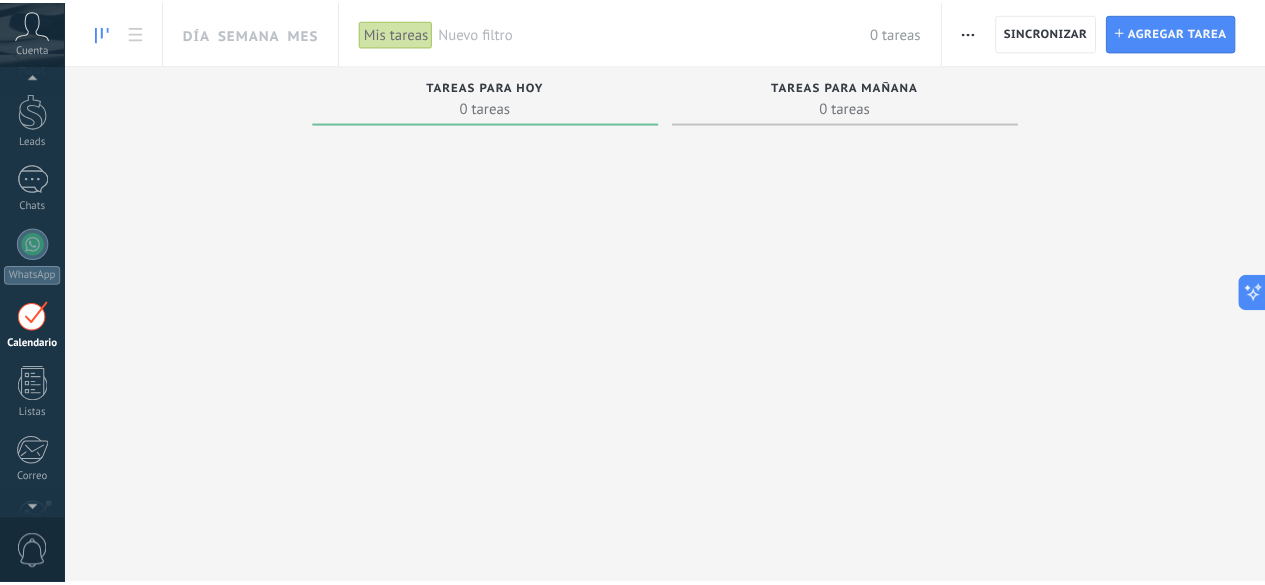 scroll, scrollTop: 57, scrollLeft: 0, axis: vertical 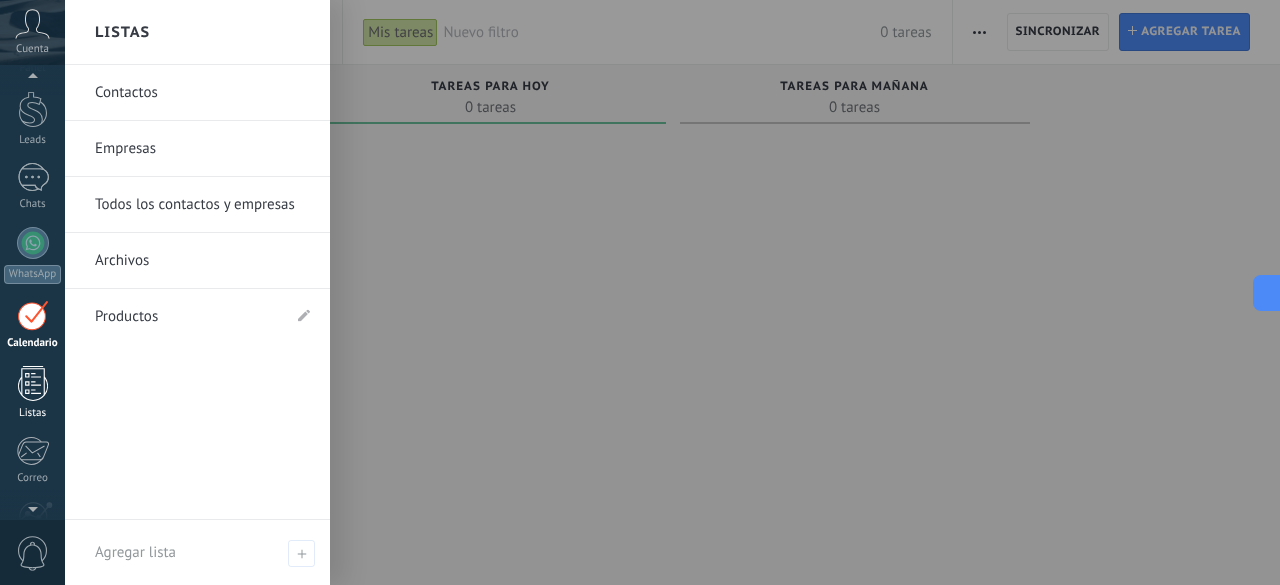 click at bounding box center (33, 383) 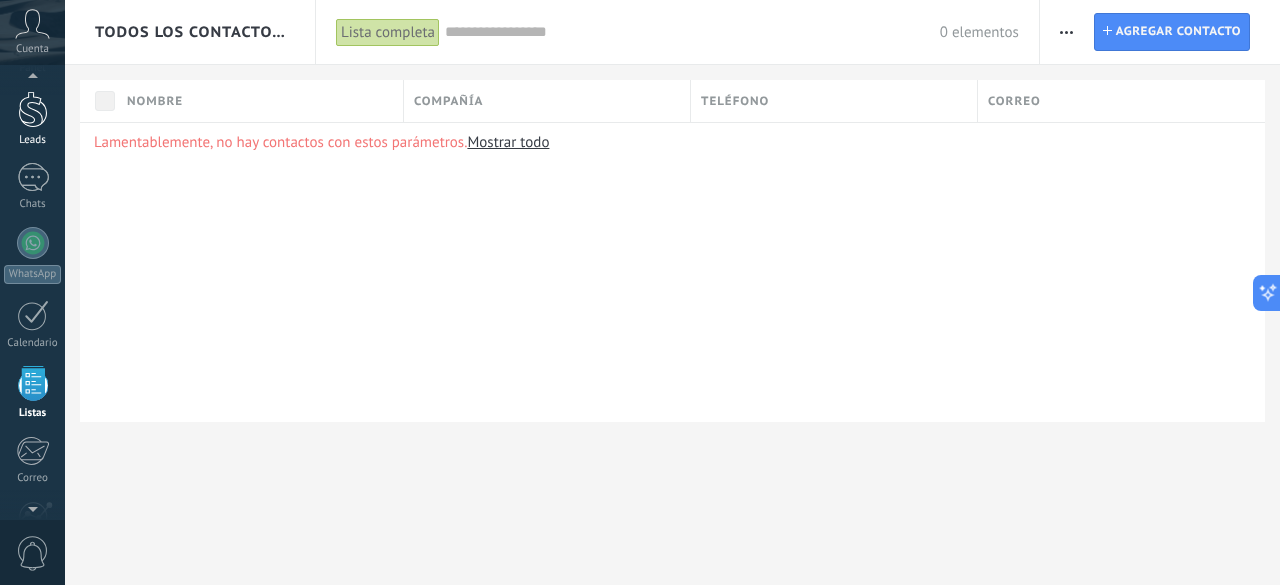 click at bounding box center (33, 109) 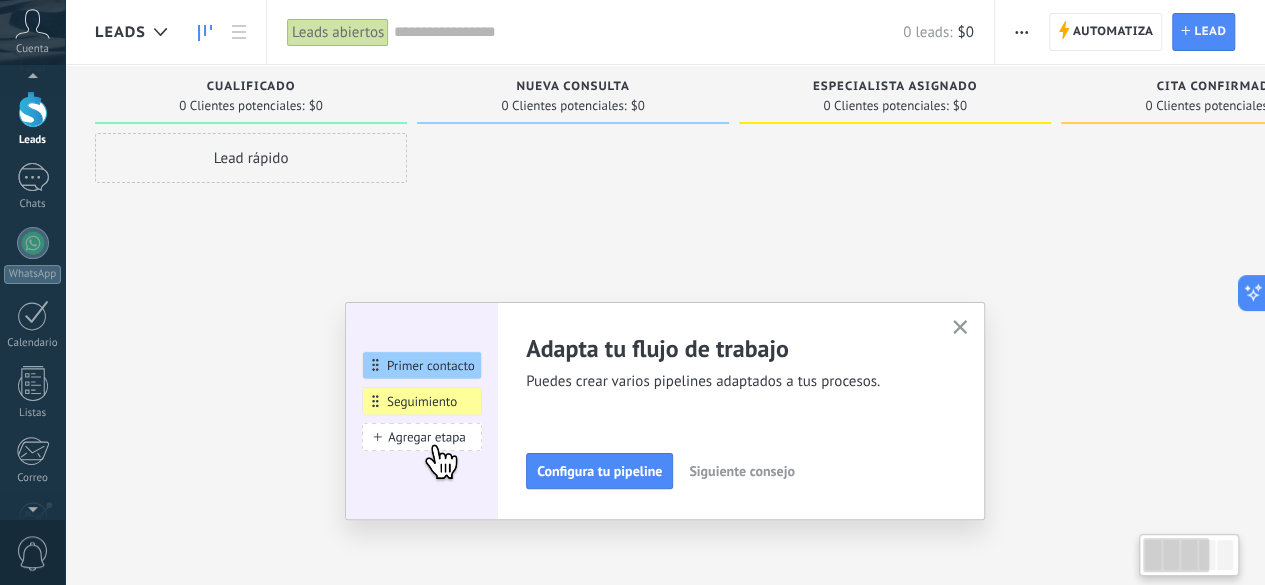 scroll, scrollTop: 0, scrollLeft: 0, axis: both 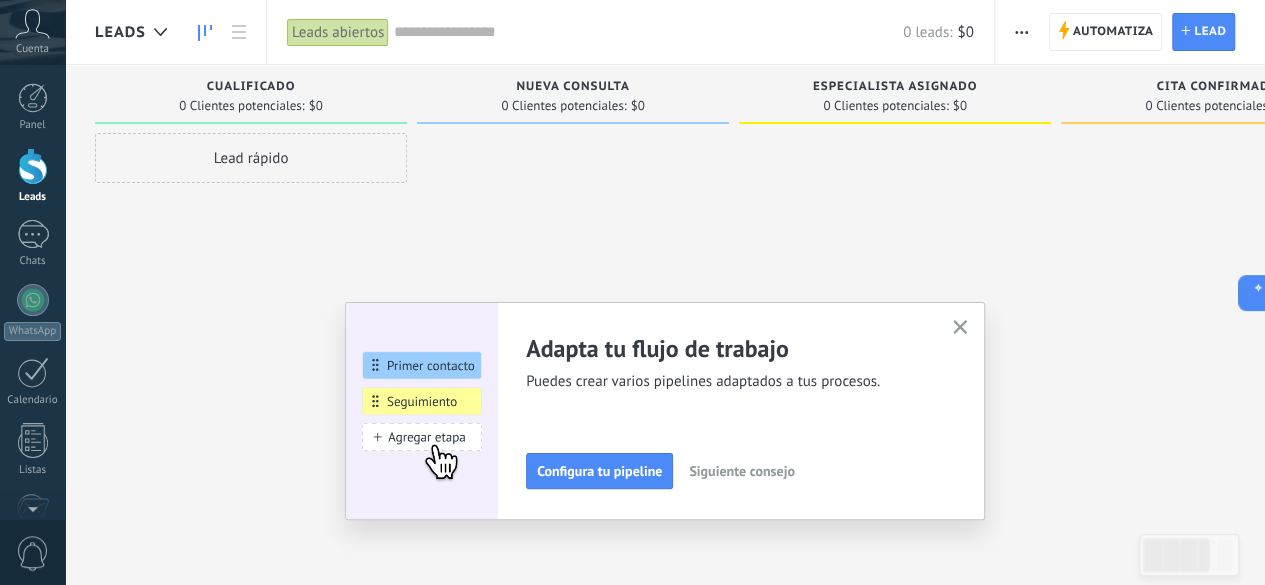 drag, startPoint x: 274, startPoint y: 145, endPoint x: 544, endPoint y: 169, distance: 271.06458 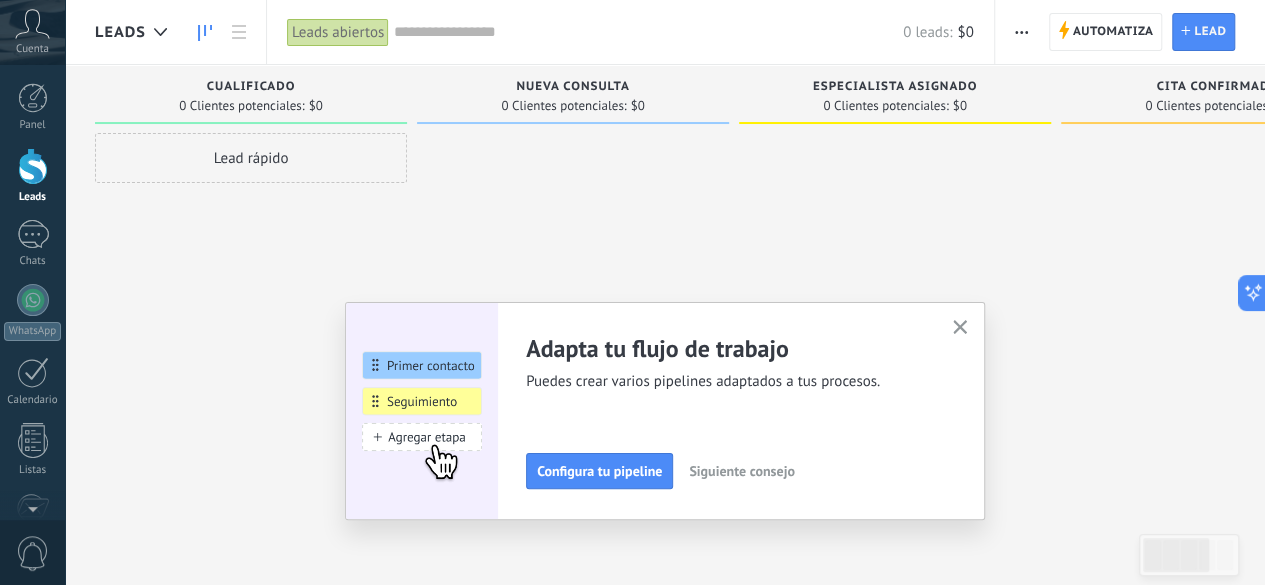 drag, startPoint x: 331, startPoint y: 153, endPoint x: 540, endPoint y: 154, distance: 209.0024 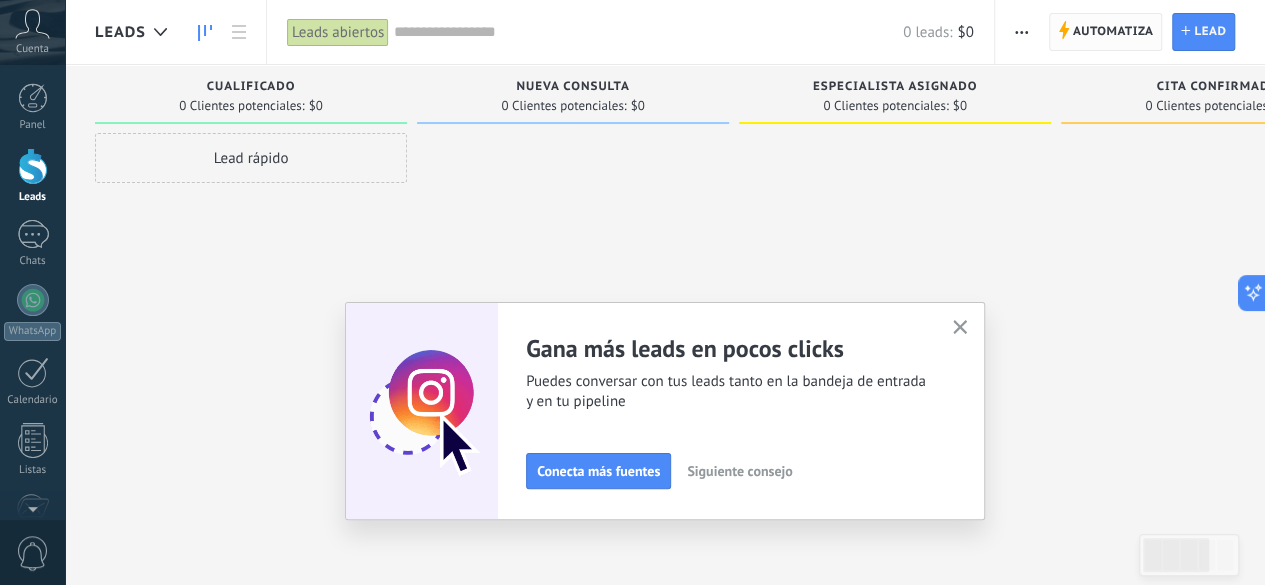 click on "Automatiza" at bounding box center [1113, 32] 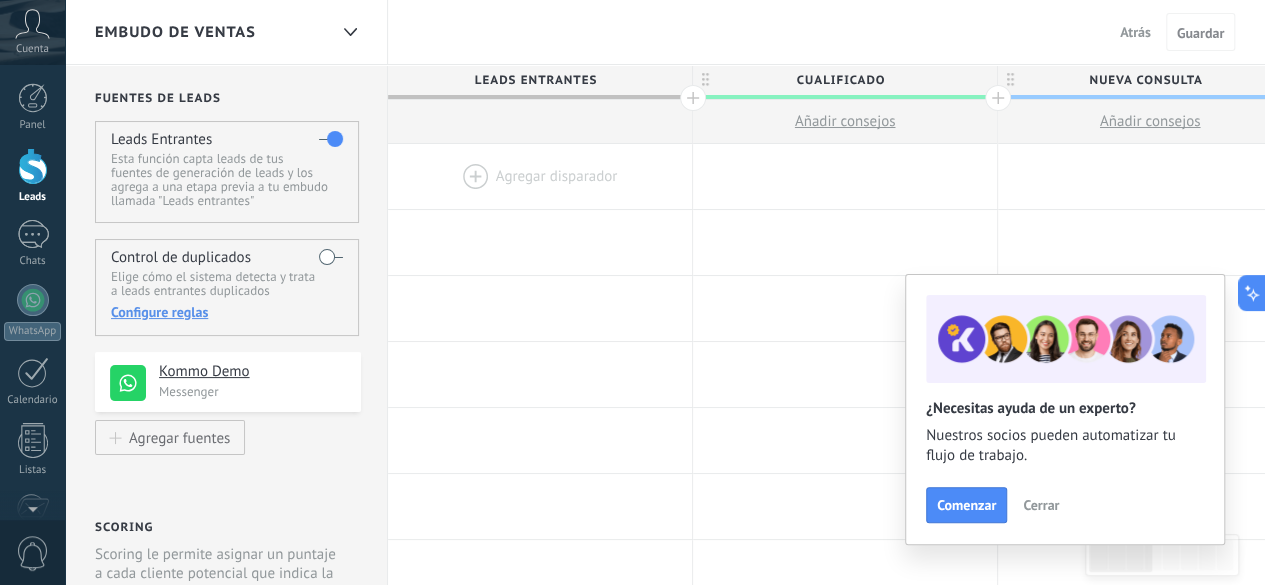 click on "Kommo Demo" at bounding box center [252, 372] 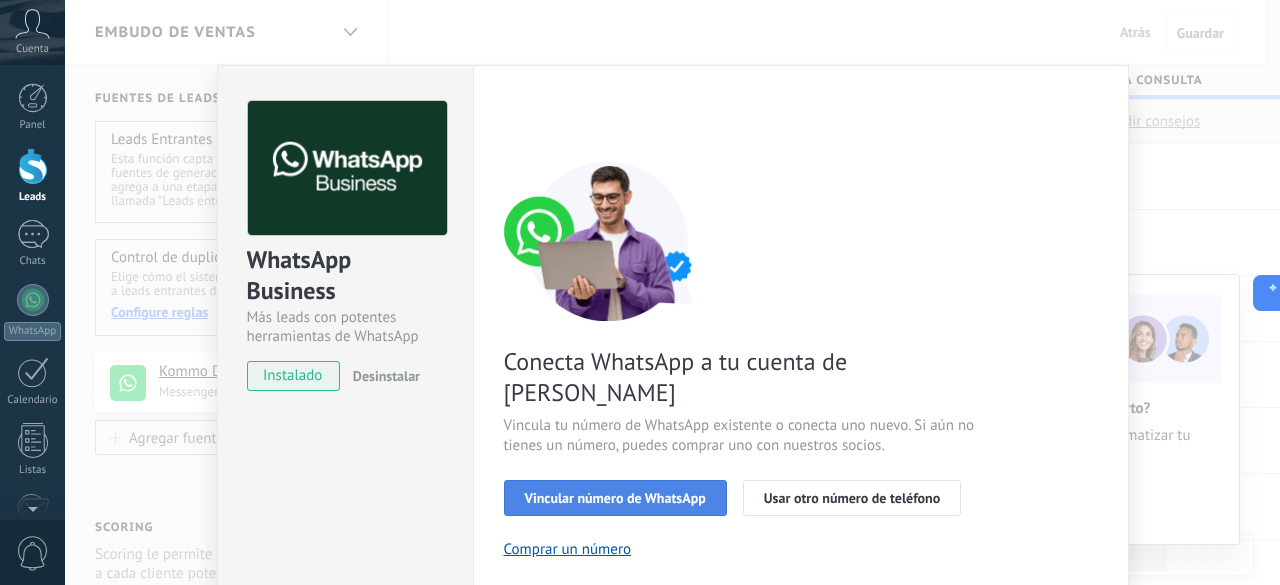 click on "Vincular número de WhatsApp" at bounding box center (615, 498) 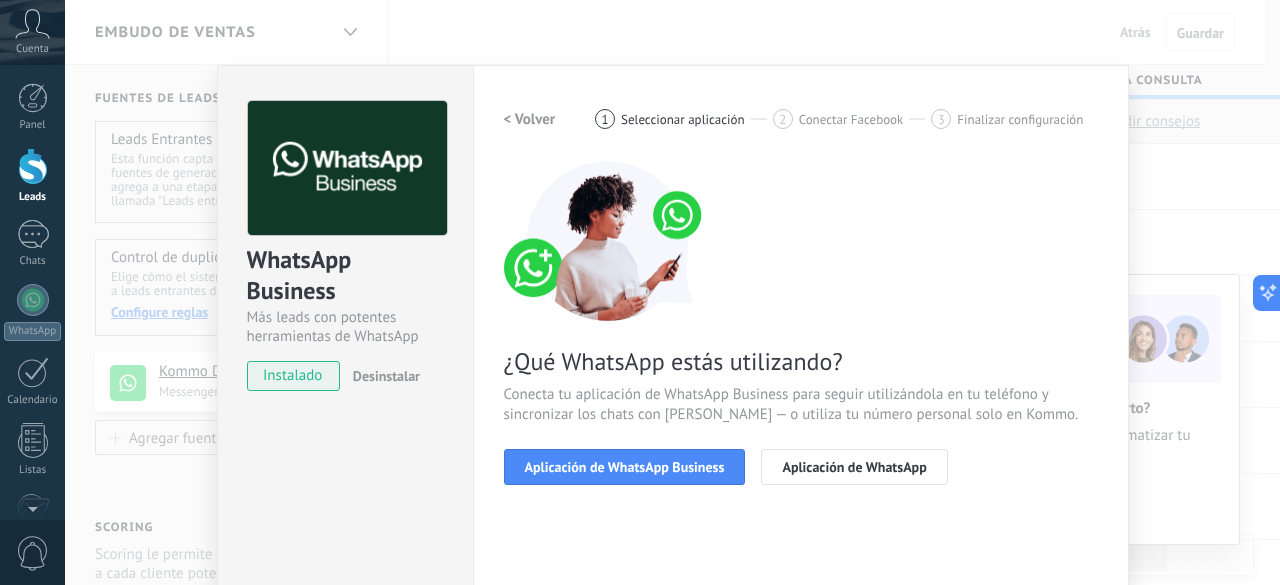 click on "Aplicación de WhatsApp Business" at bounding box center [625, 467] 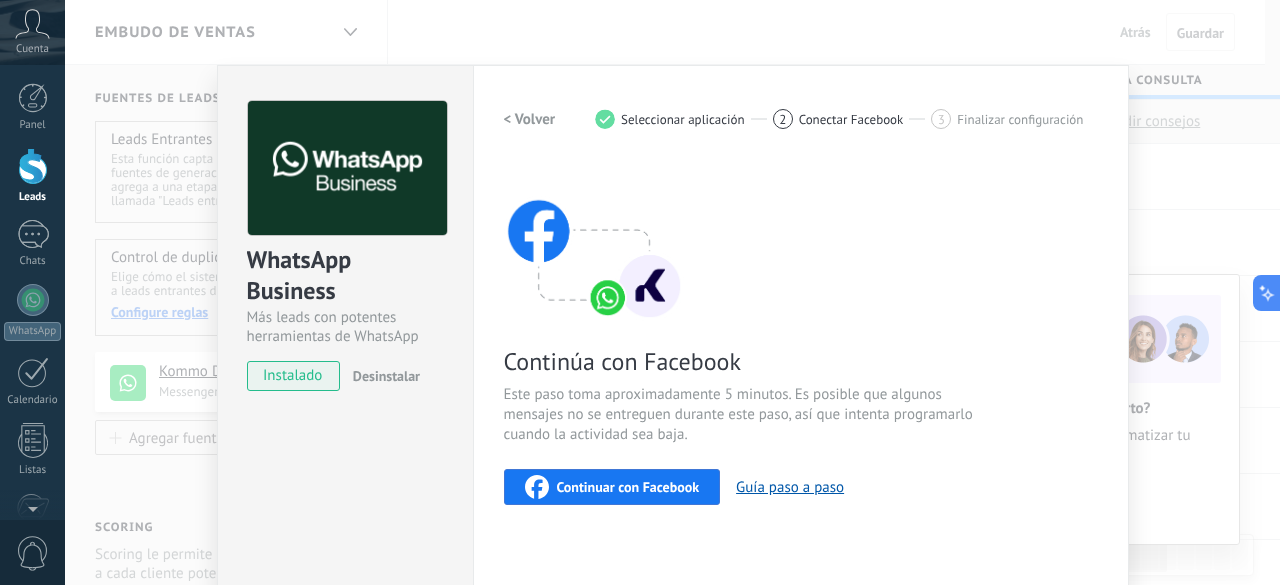 click on "Continuar con Facebook" at bounding box center (628, 487) 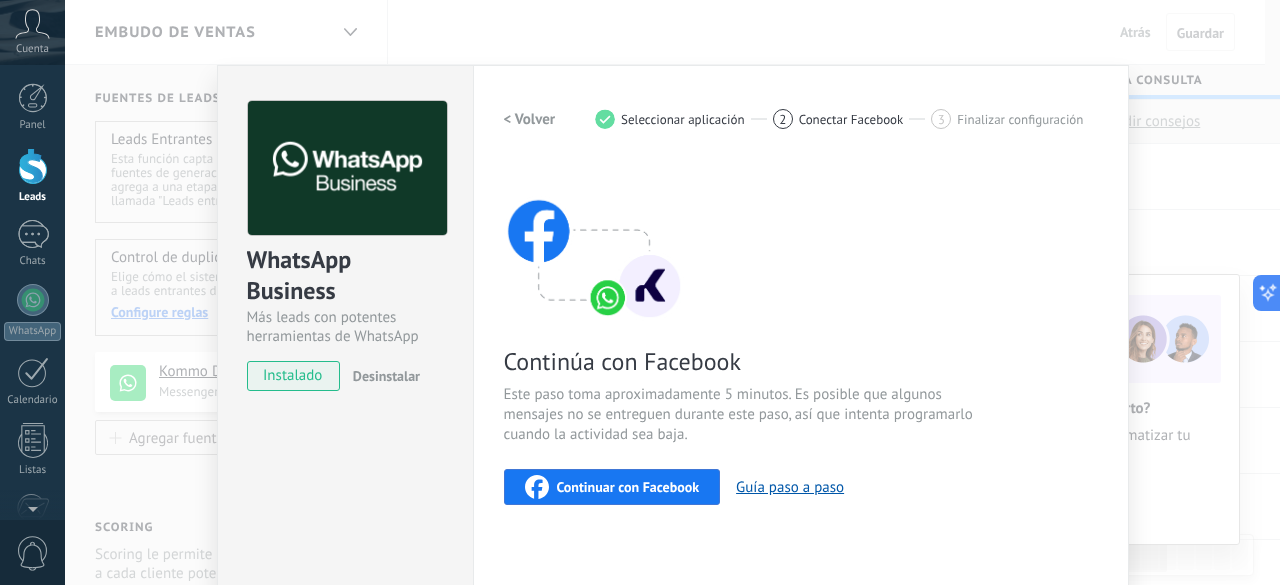 click 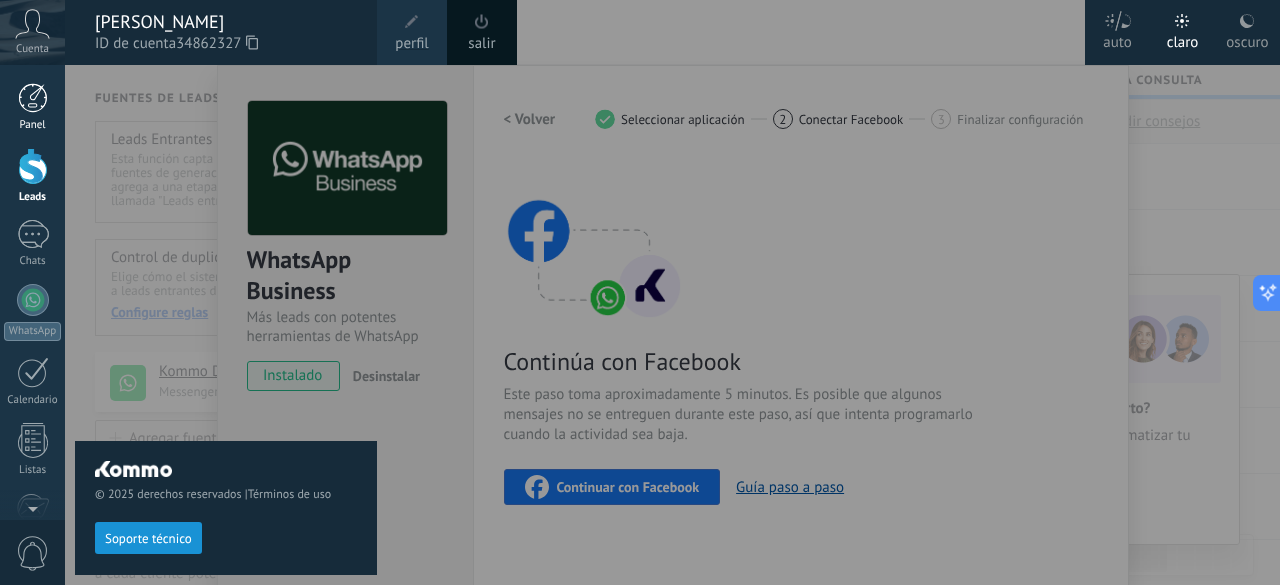 click at bounding box center (33, 98) 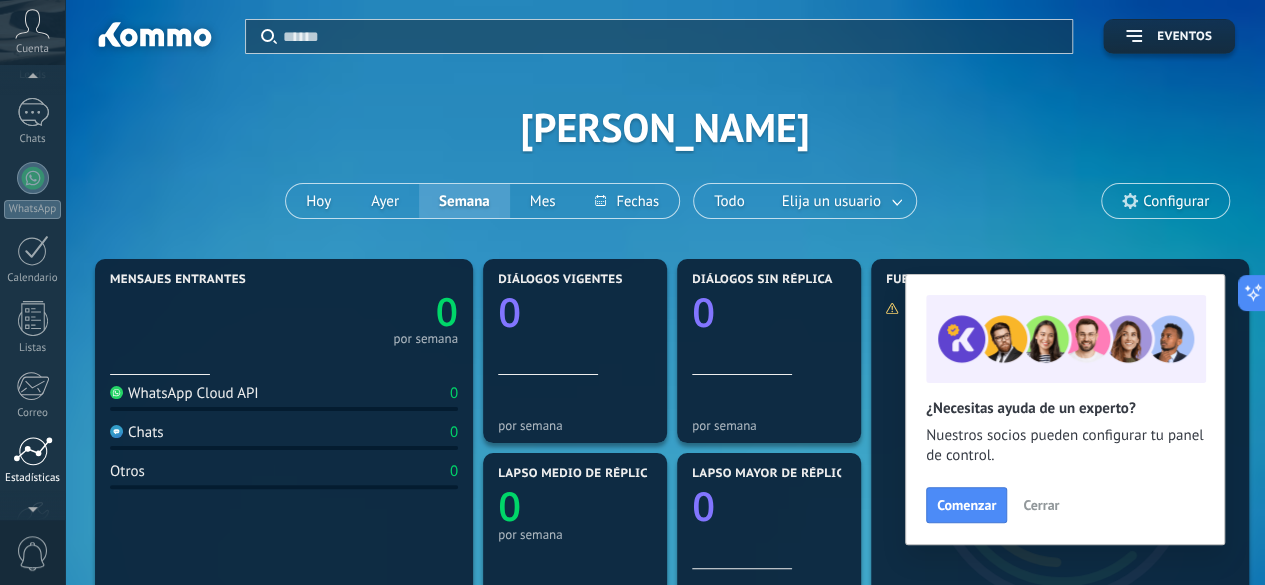 scroll, scrollTop: 129, scrollLeft: 0, axis: vertical 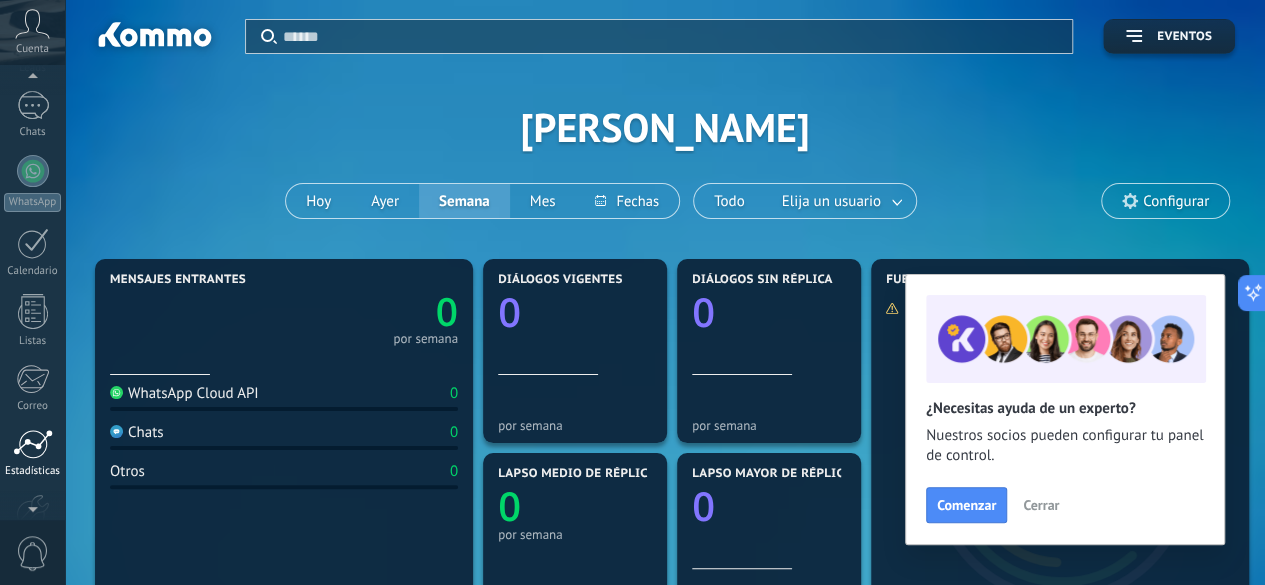 click at bounding box center [33, 444] 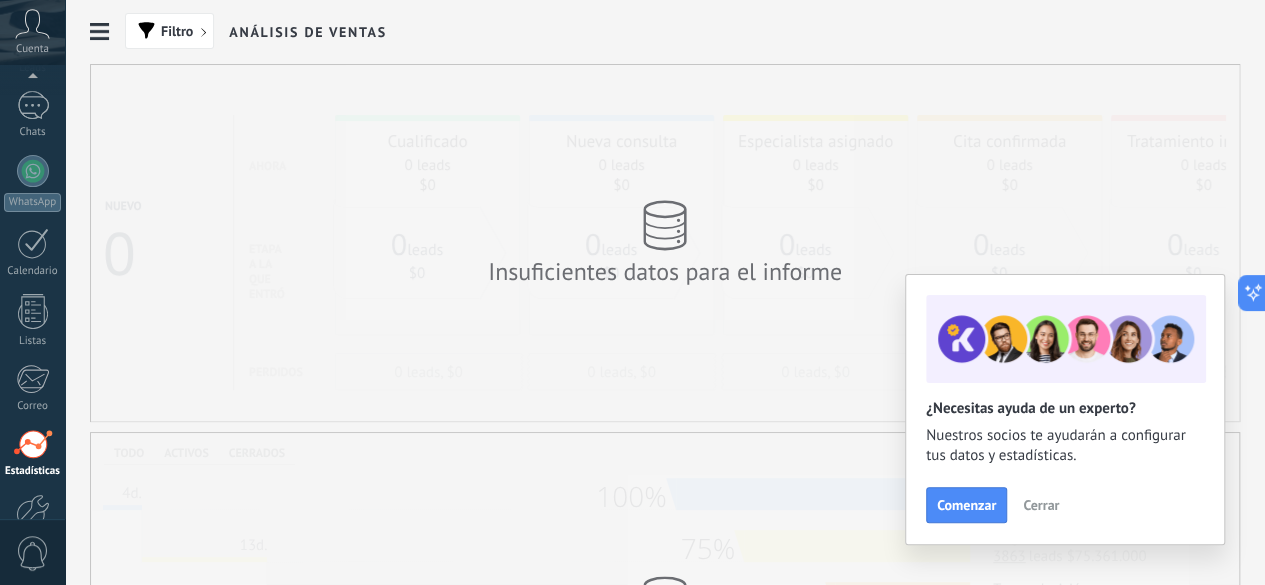 scroll, scrollTop: 245, scrollLeft: 0, axis: vertical 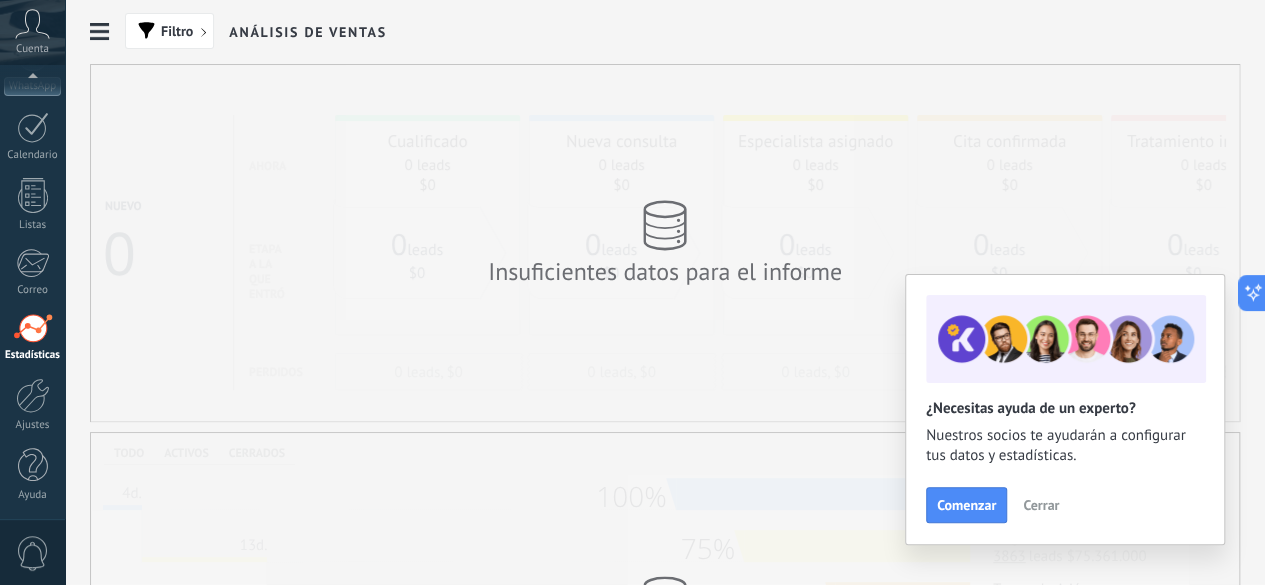 click on "Reporte de llamadas" at bounding box center [-116, 317] 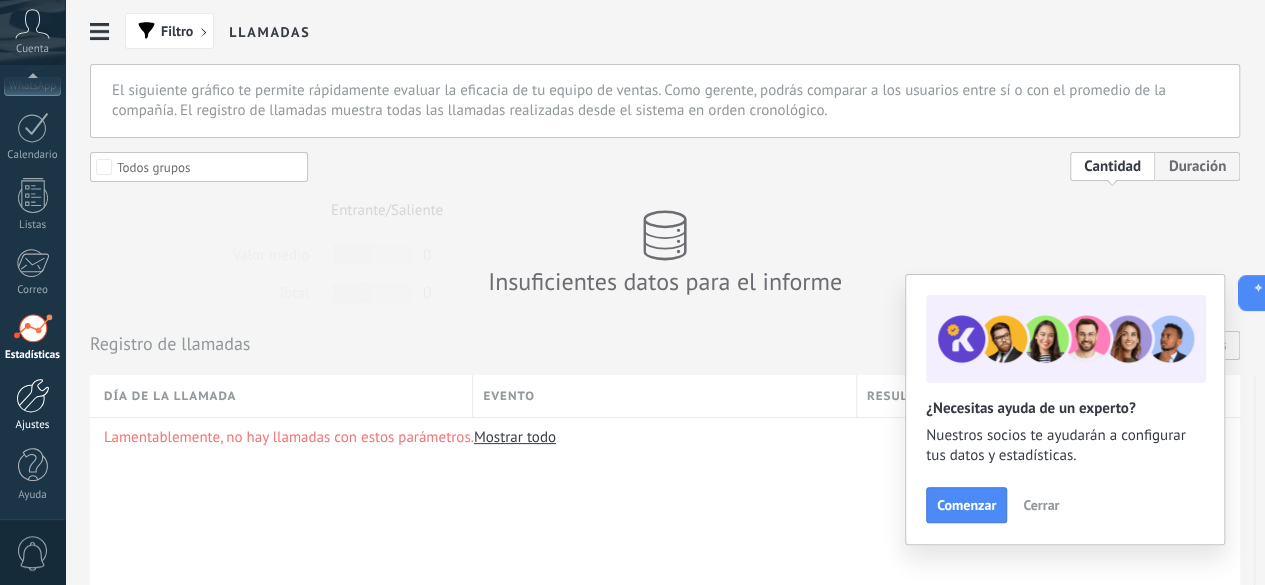 click at bounding box center [33, 395] 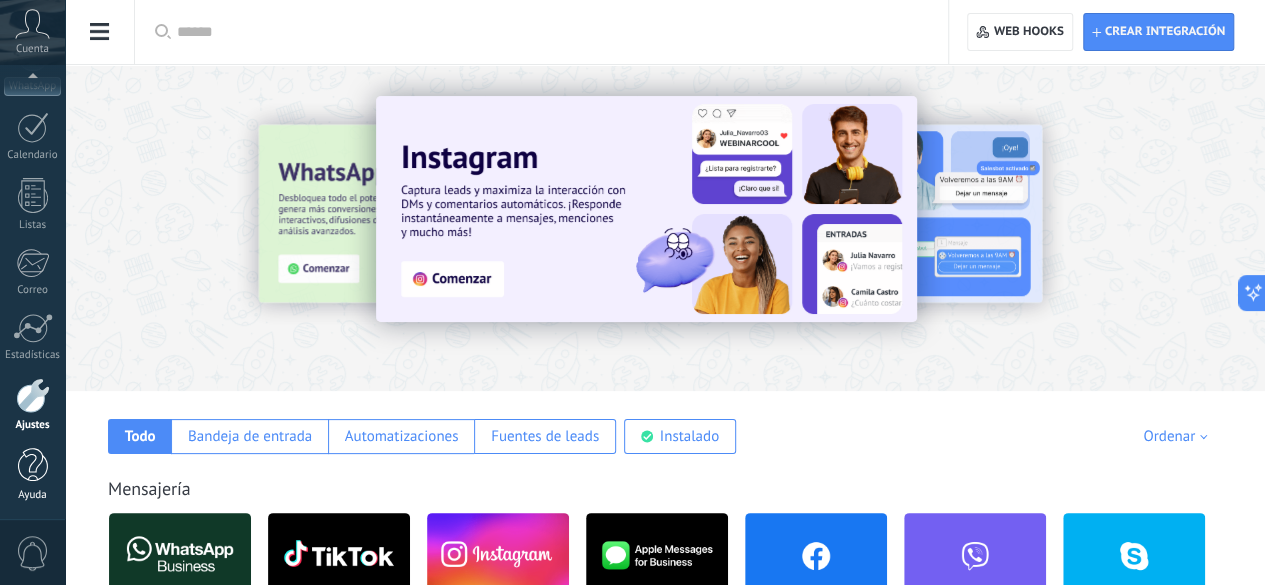 click at bounding box center (33, 465) 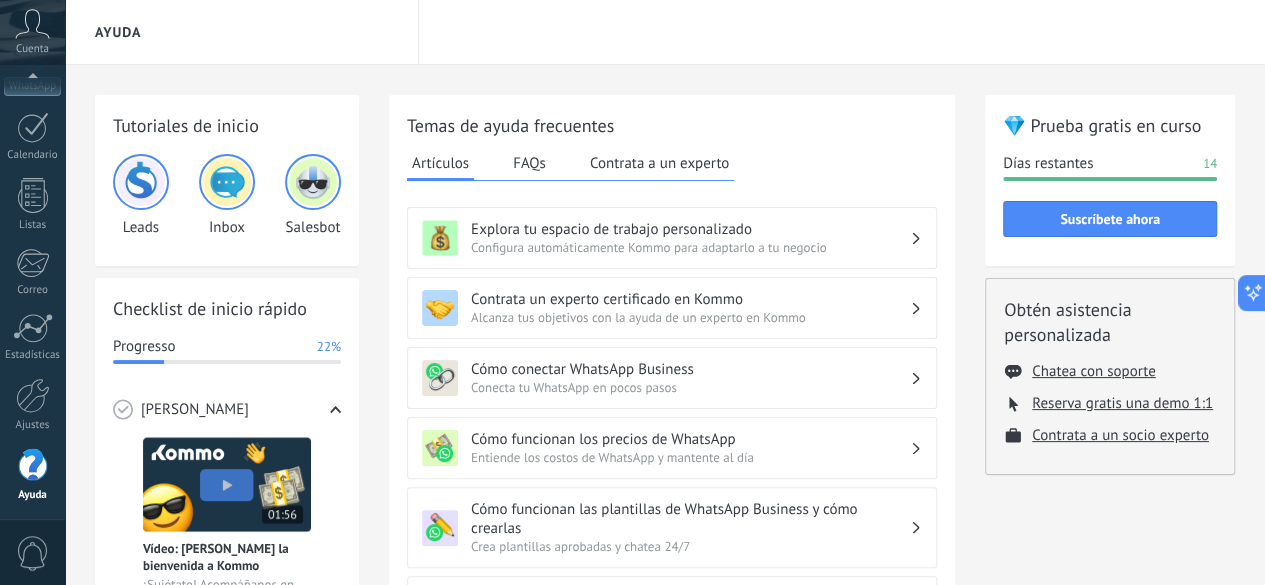 click at bounding box center (227, 182) 